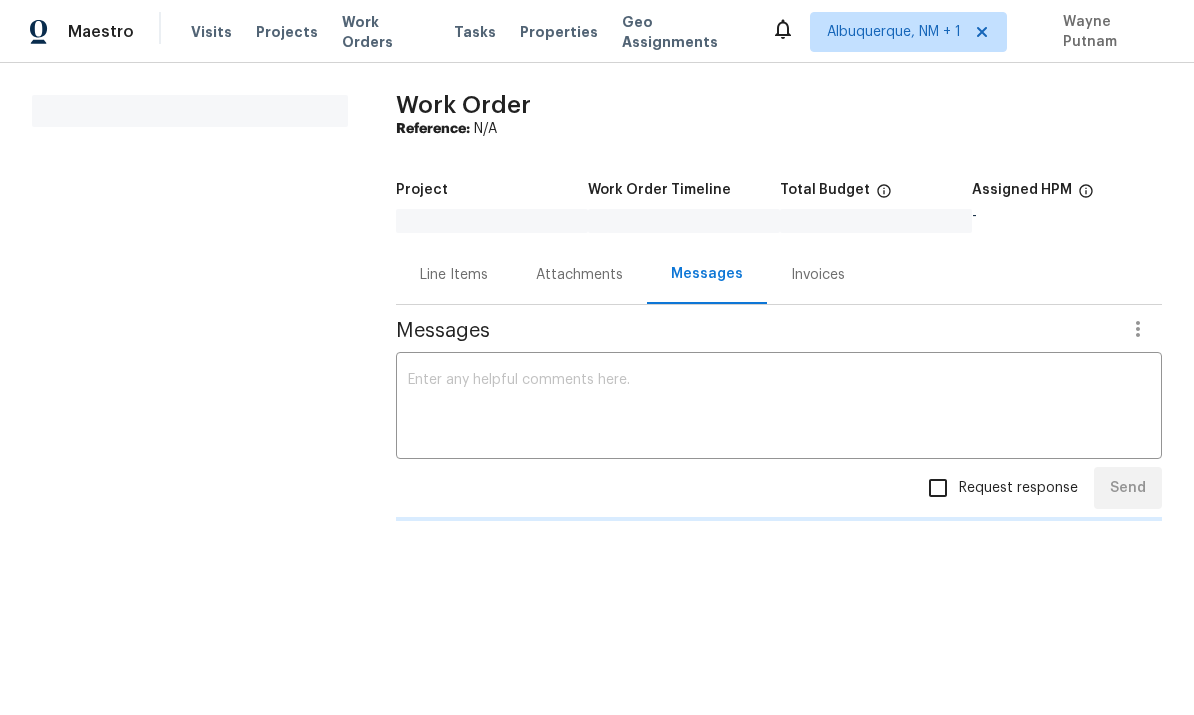 scroll, scrollTop: 0, scrollLeft: 0, axis: both 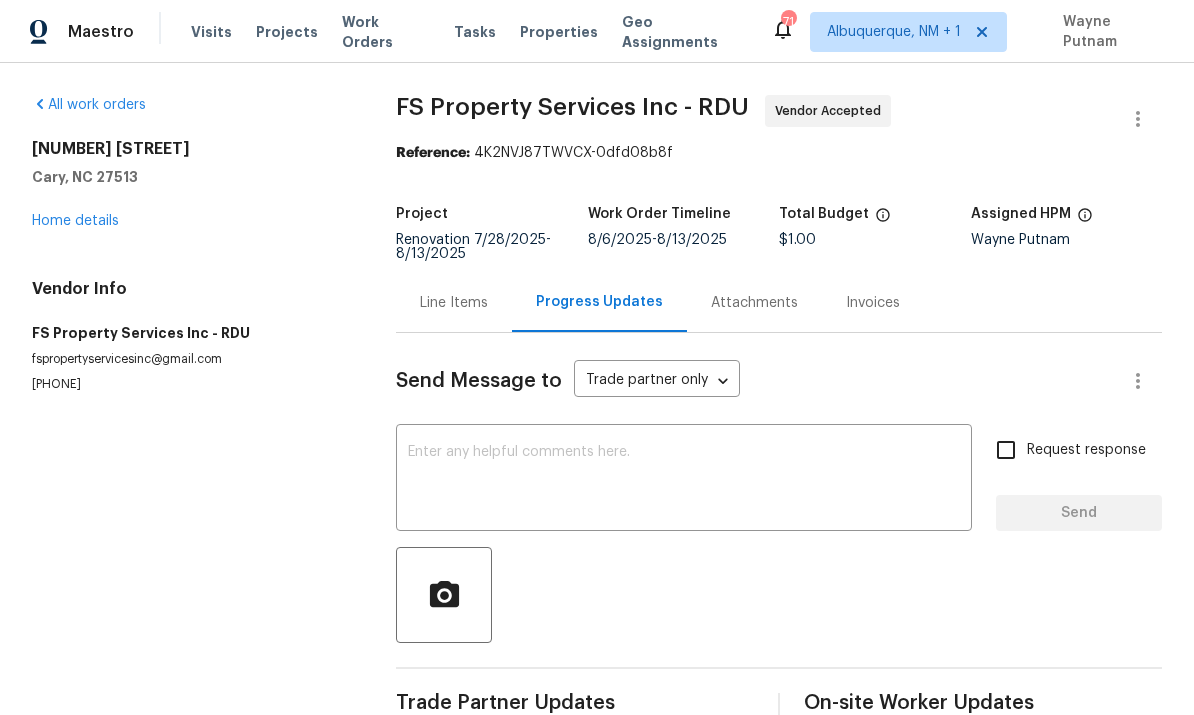 click on "Home details" at bounding box center [75, 221] 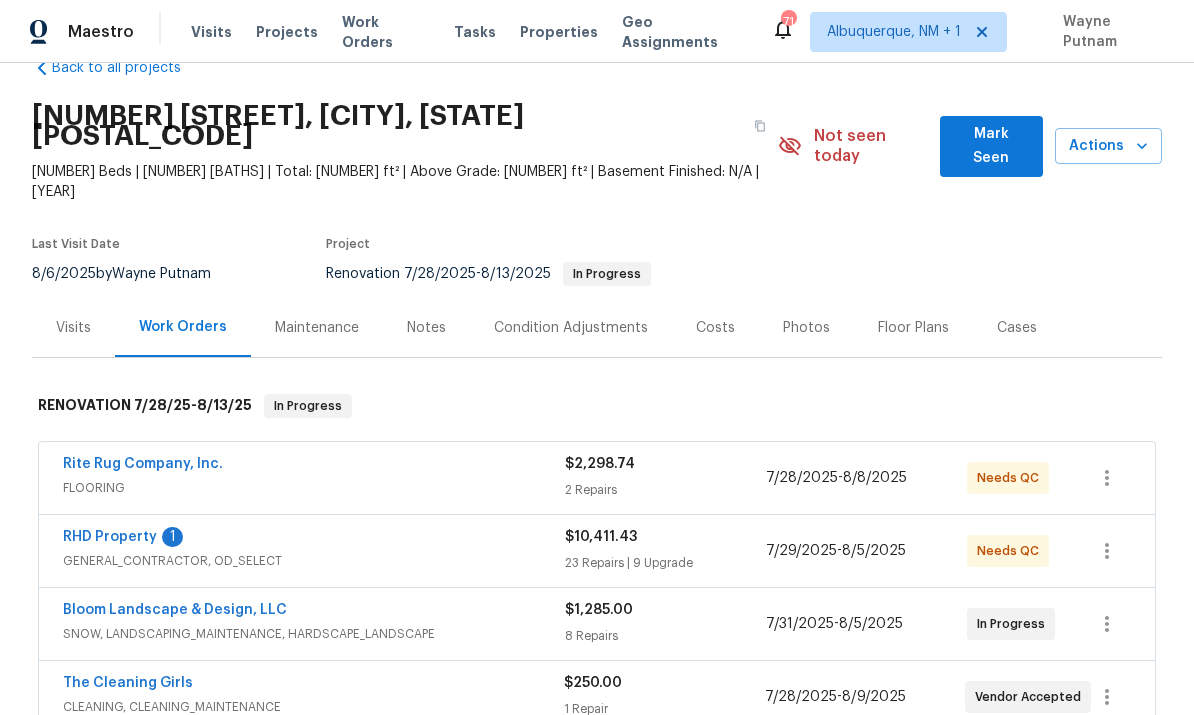 scroll, scrollTop: 47, scrollLeft: 0, axis: vertical 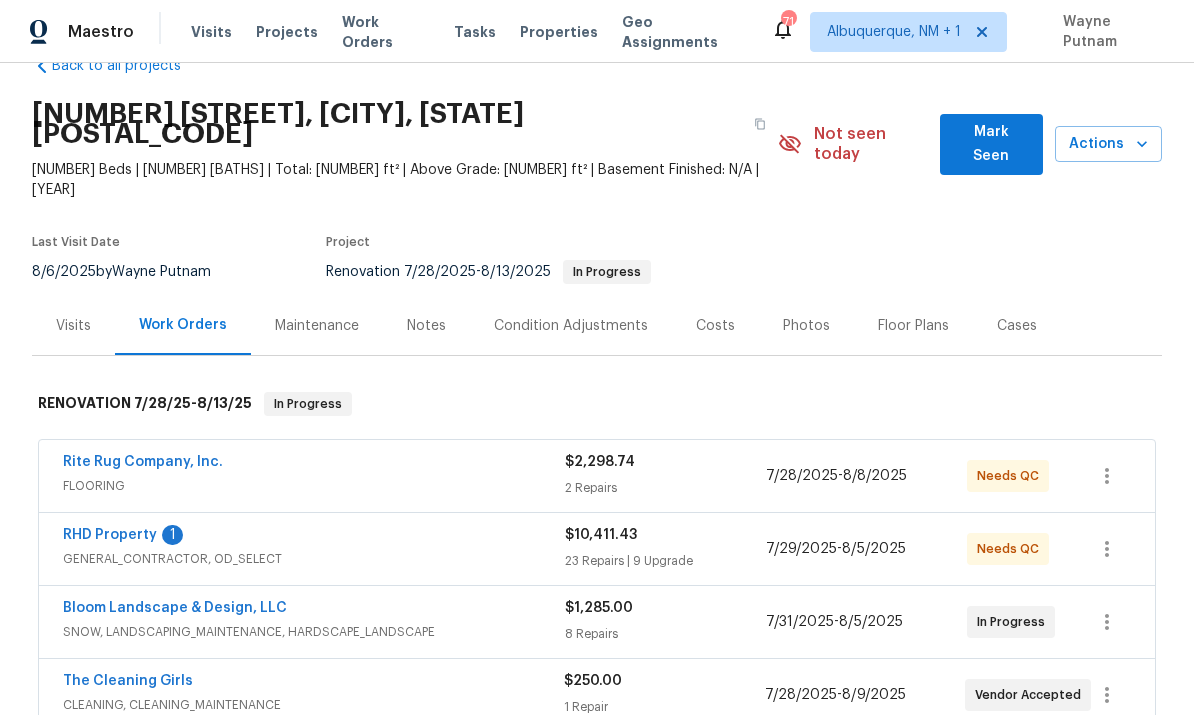 click on "RHD Property" at bounding box center [110, 535] 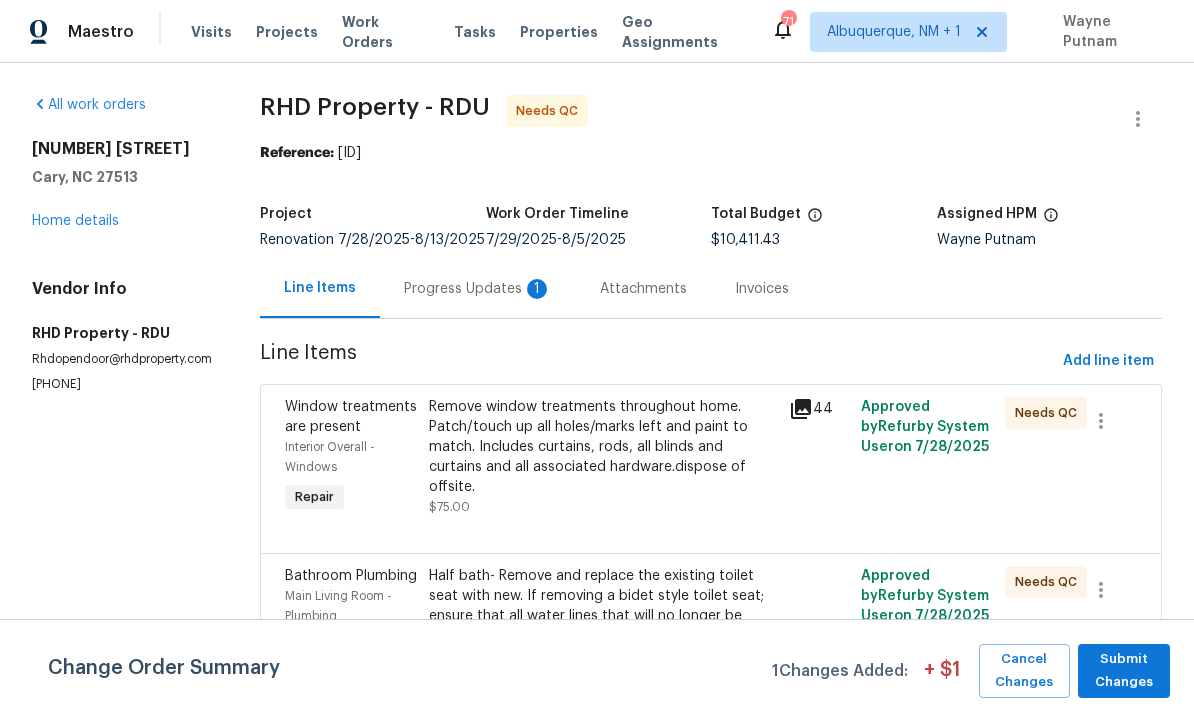 click on "Progress Updates 1" at bounding box center (478, 289) 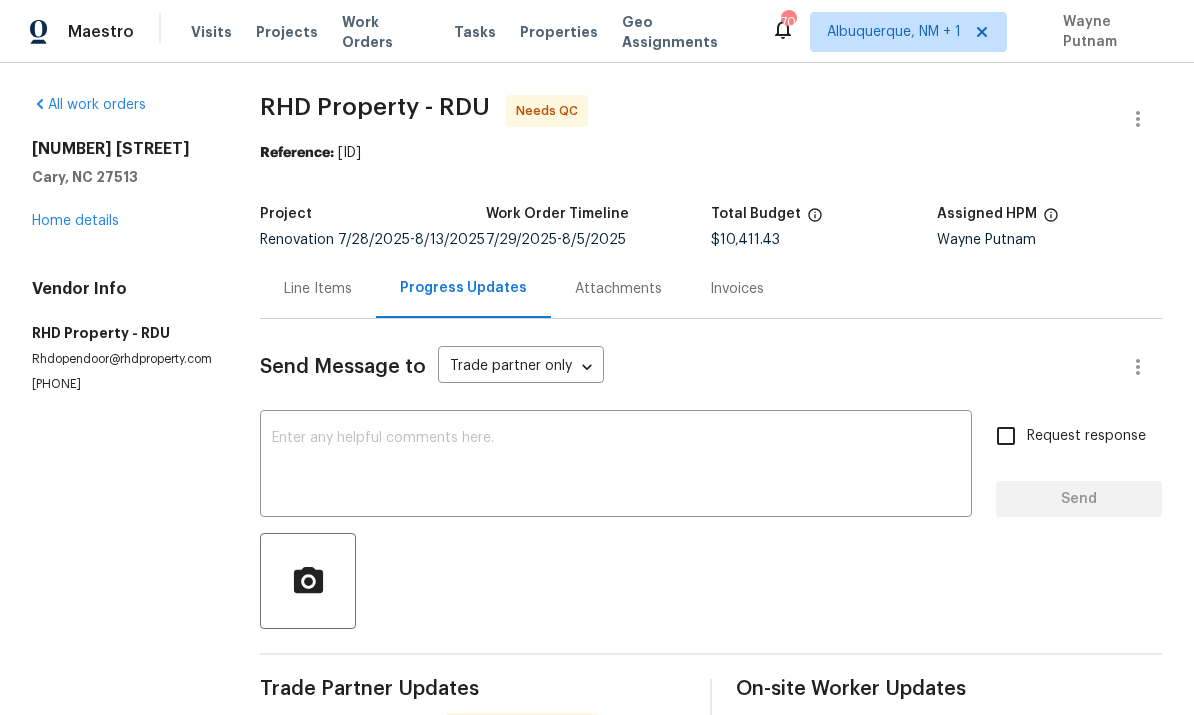 scroll, scrollTop: 0, scrollLeft: 0, axis: both 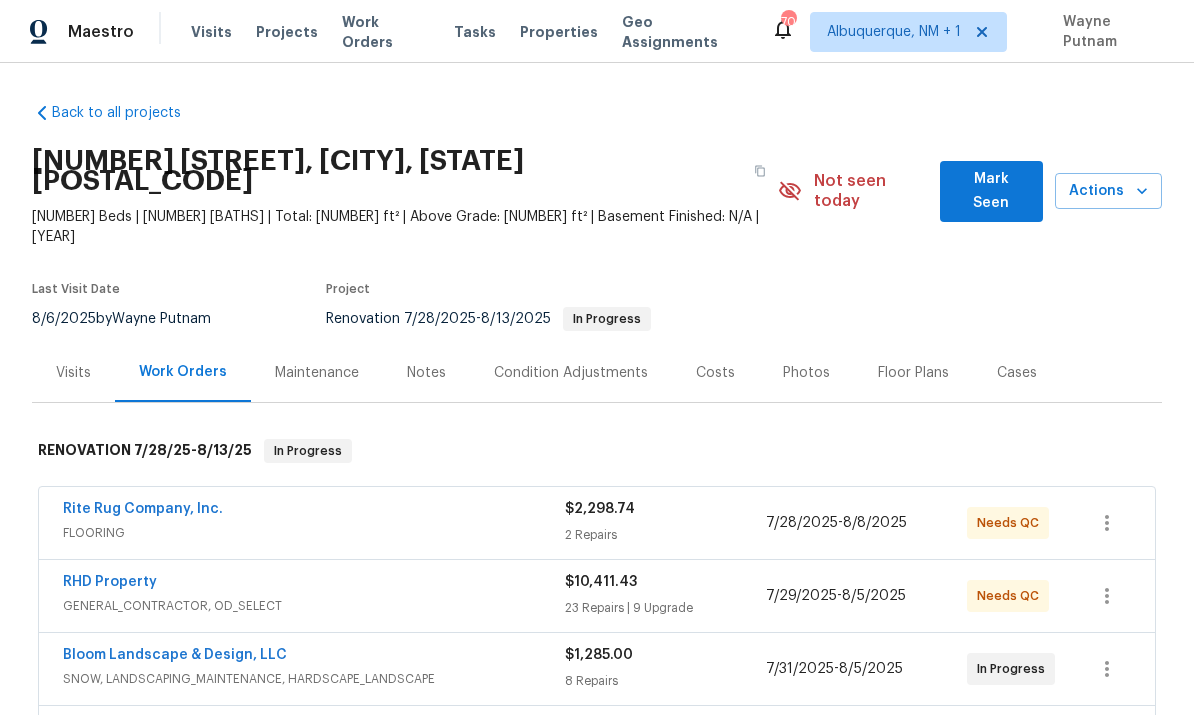 click on "Mark Seen" at bounding box center [991, 191] 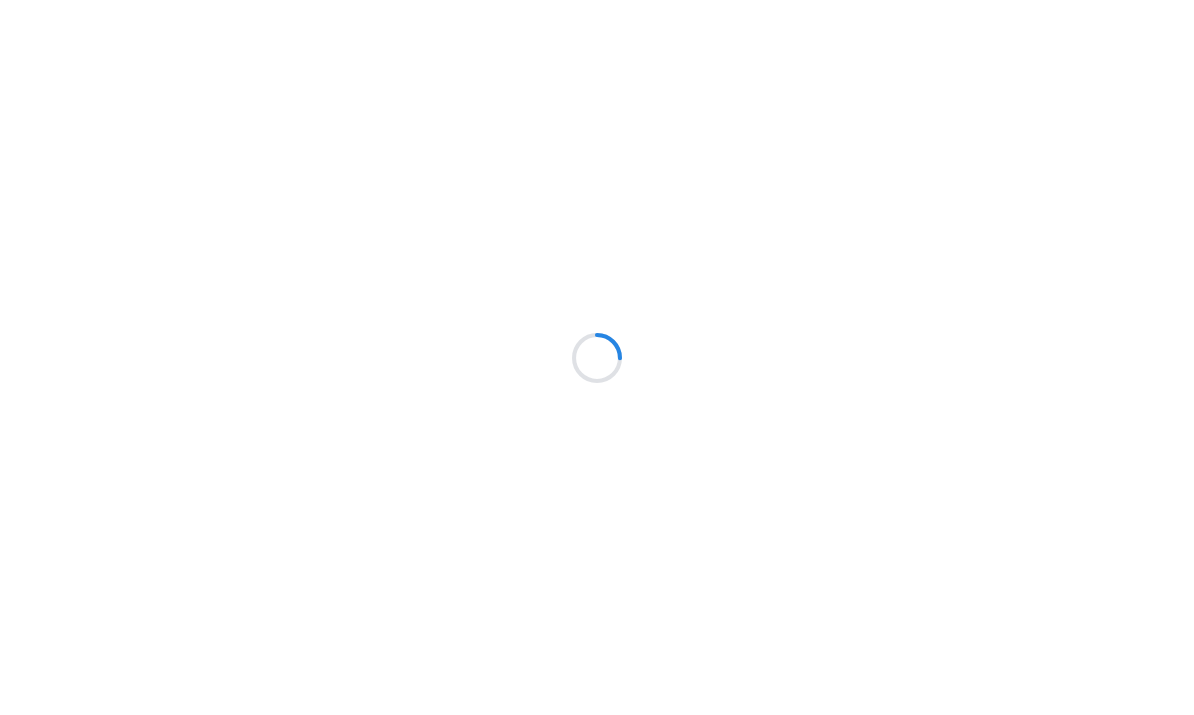 scroll, scrollTop: 0, scrollLeft: 0, axis: both 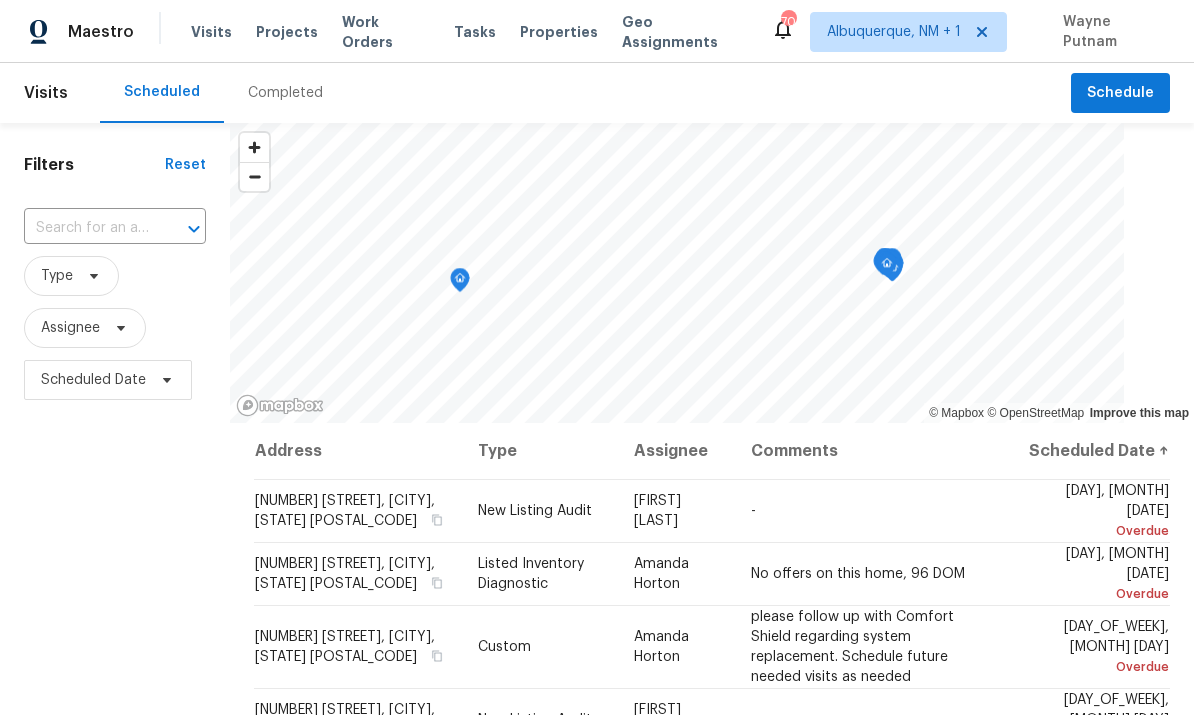 click on "Projects" at bounding box center [287, 32] 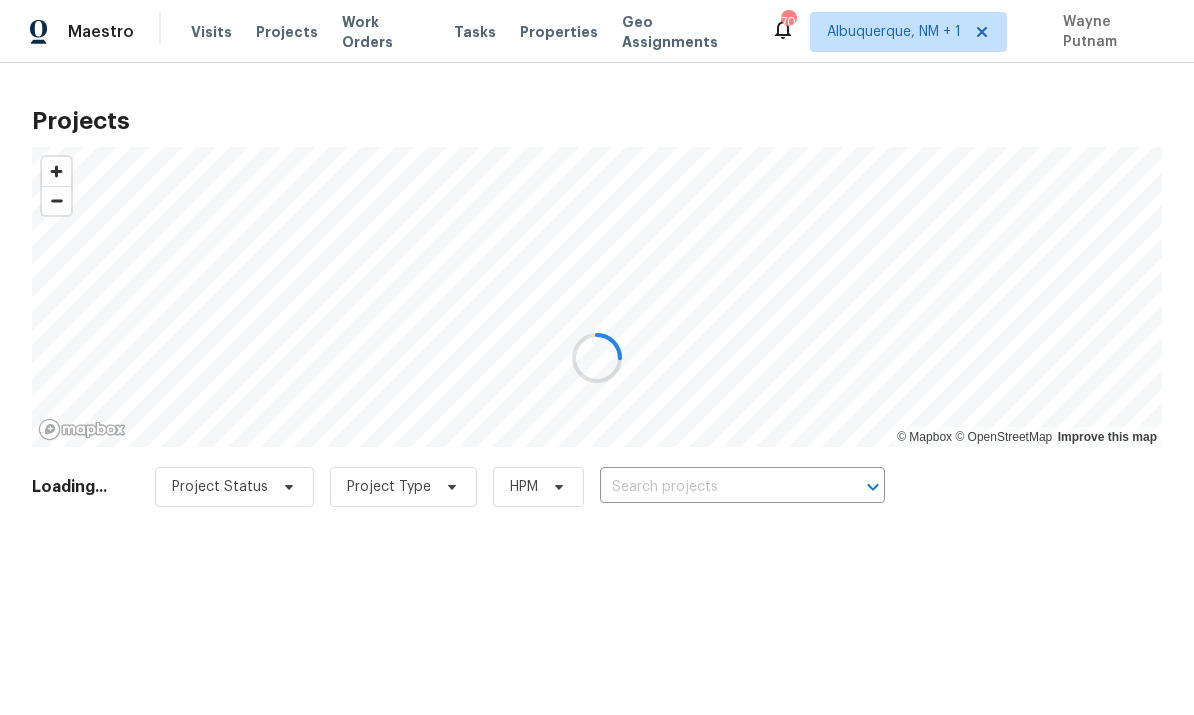click at bounding box center (597, 357) 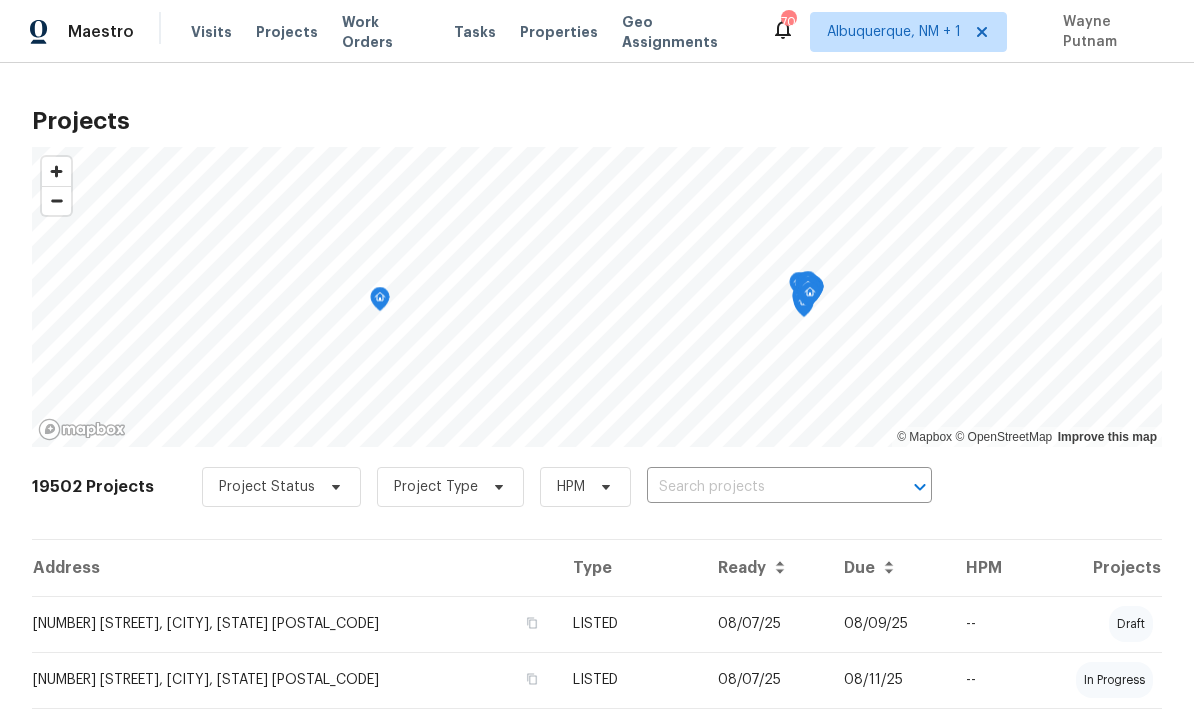 click at bounding box center (761, 487) 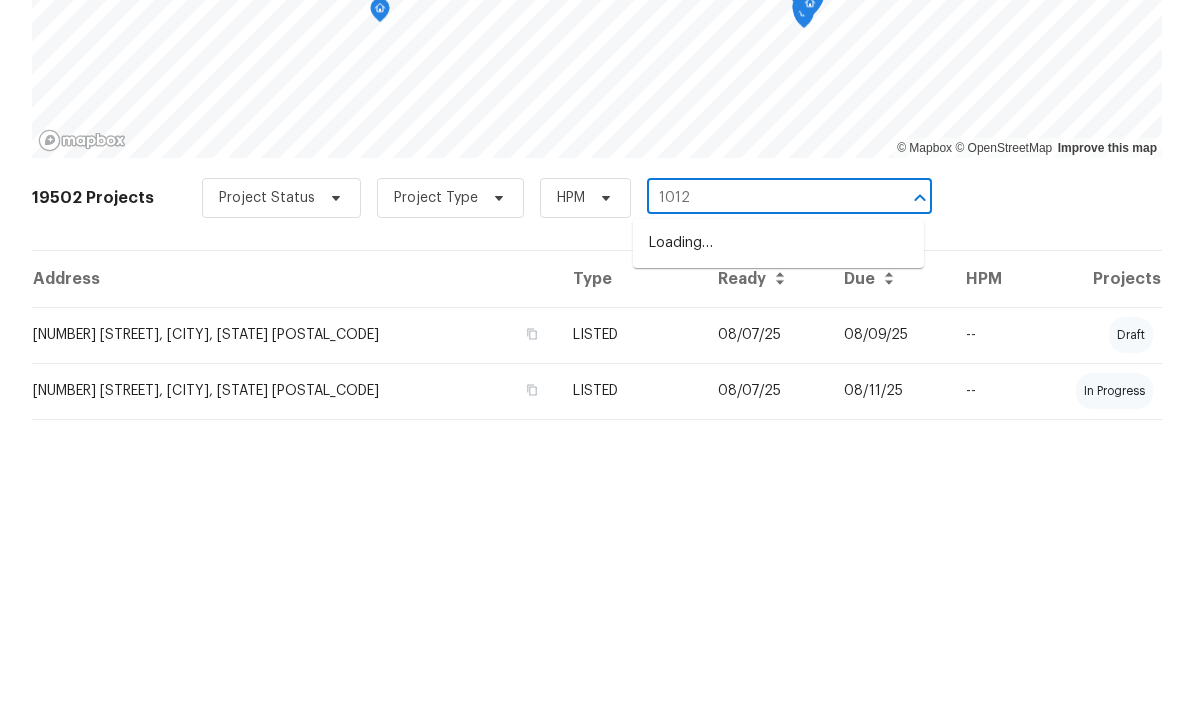scroll, scrollTop: 75, scrollLeft: 0, axis: vertical 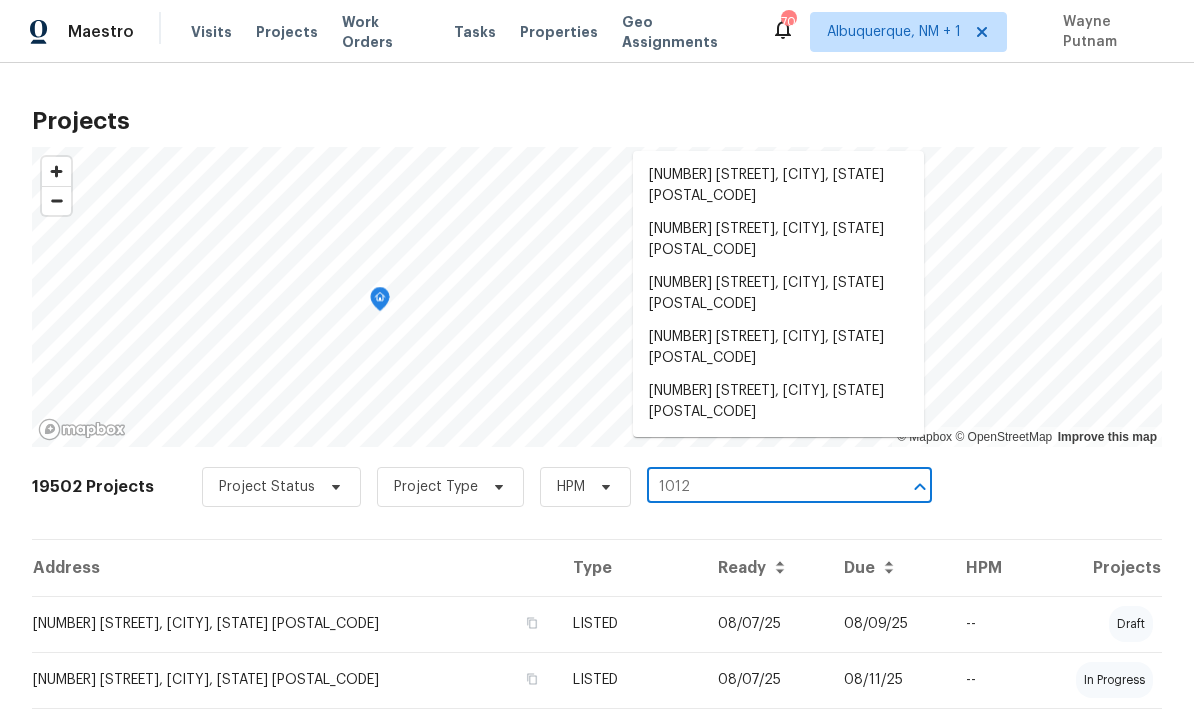 click on "1012" at bounding box center (761, 487) 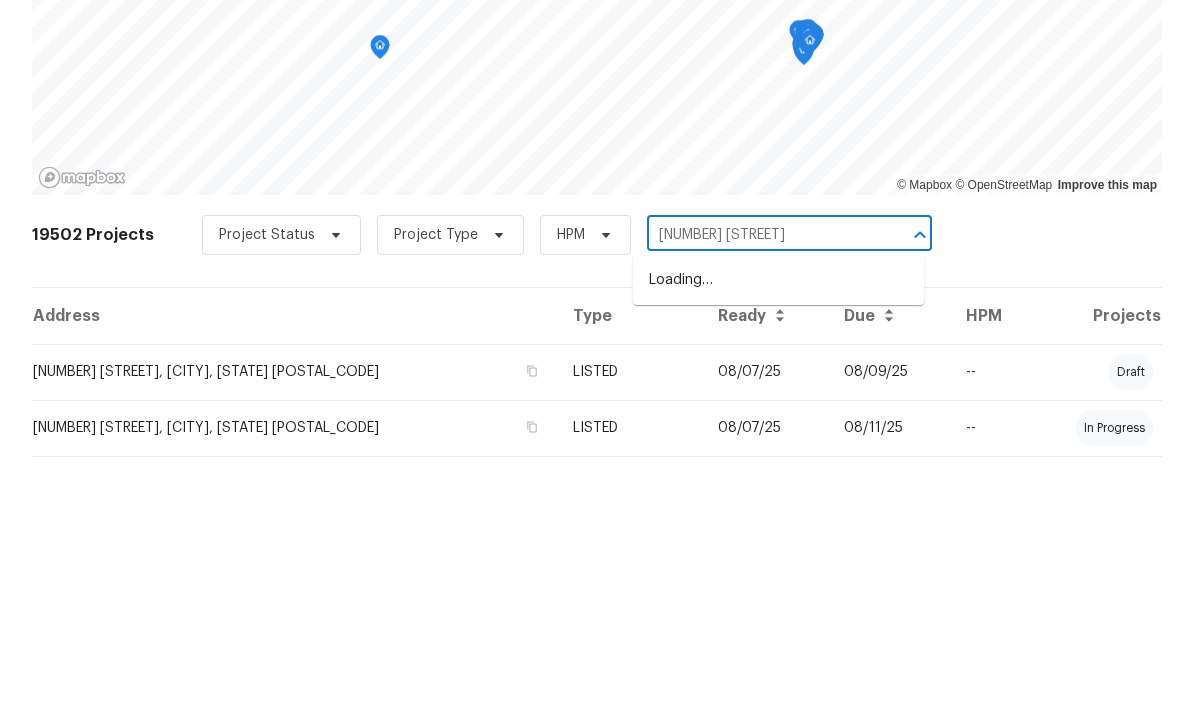 type on "1012 ful" 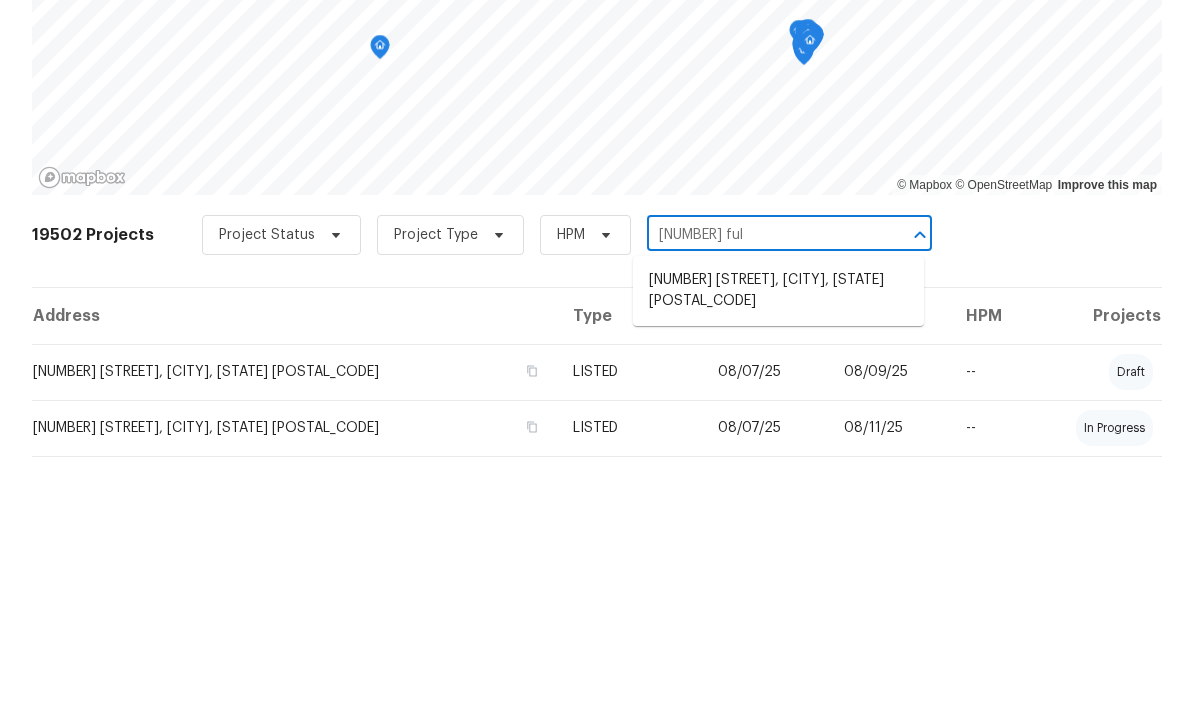 click on "[NUMBER] [STREET], [CITY], [STATE] [POSTAL_CODE]" at bounding box center (778, 543) 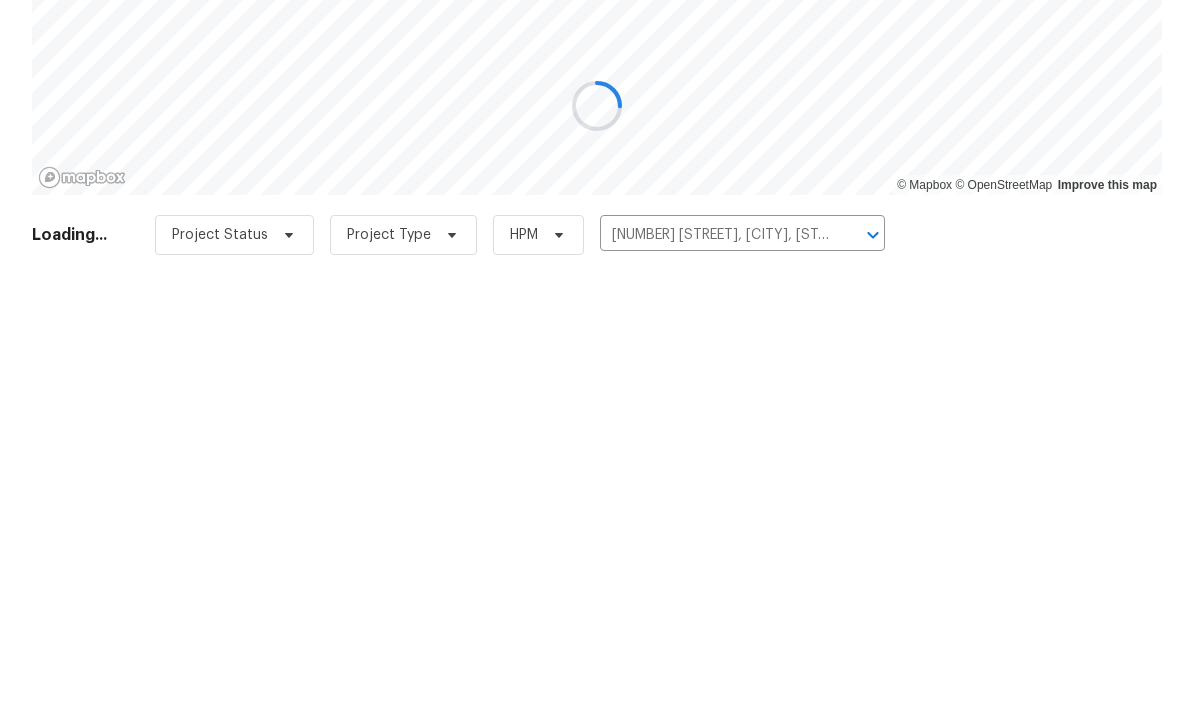 scroll, scrollTop: 0, scrollLeft: 0, axis: both 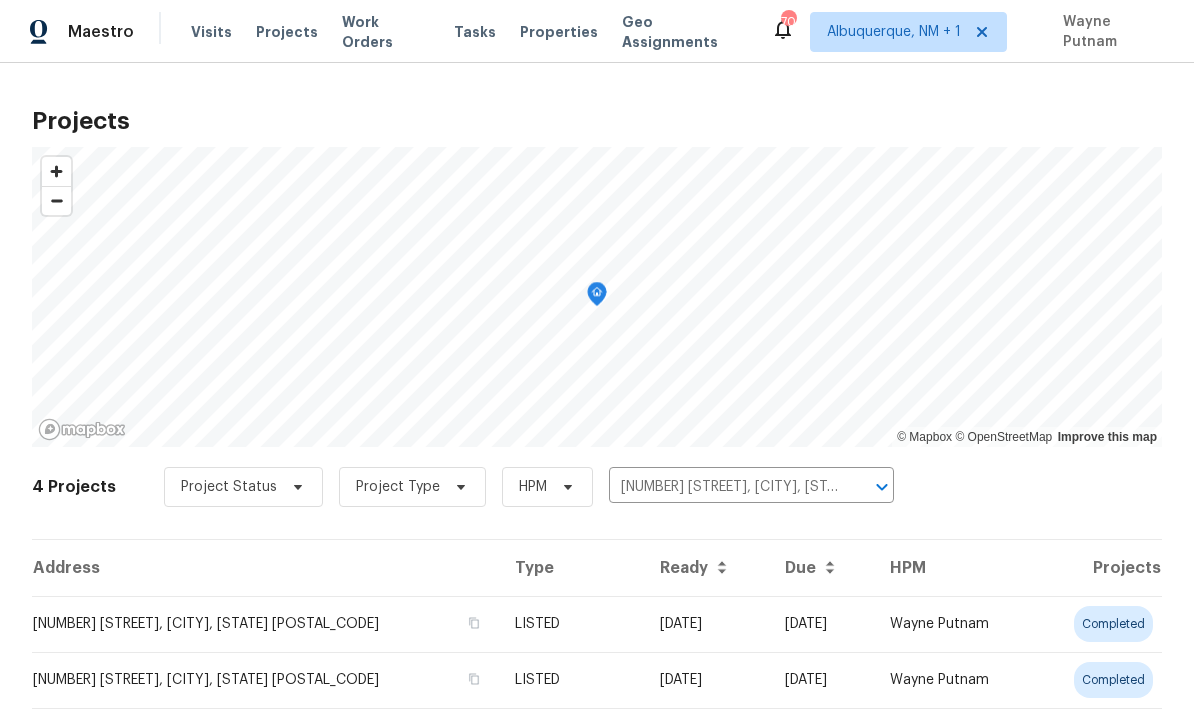click on "[NUMBER] [STREET], [CITY], [STATE] [POSTAL_CODE]" at bounding box center [265, 624] 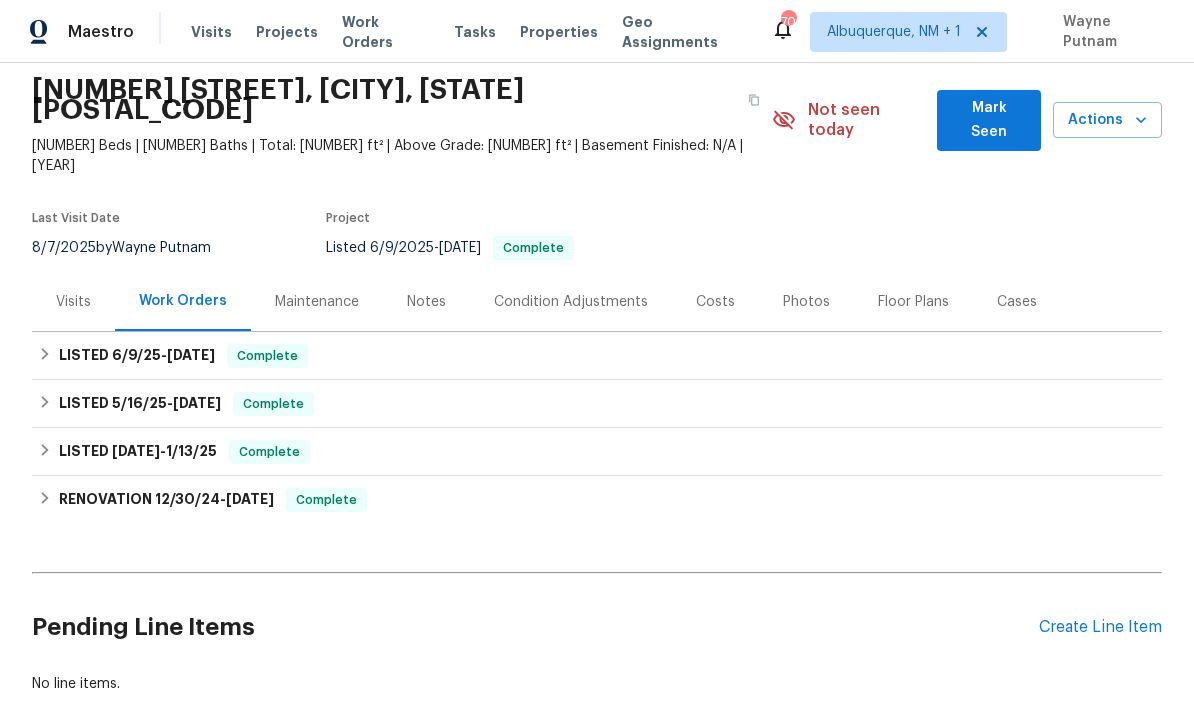 scroll, scrollTop: 70, scrollLeft: 0, axis: vertical 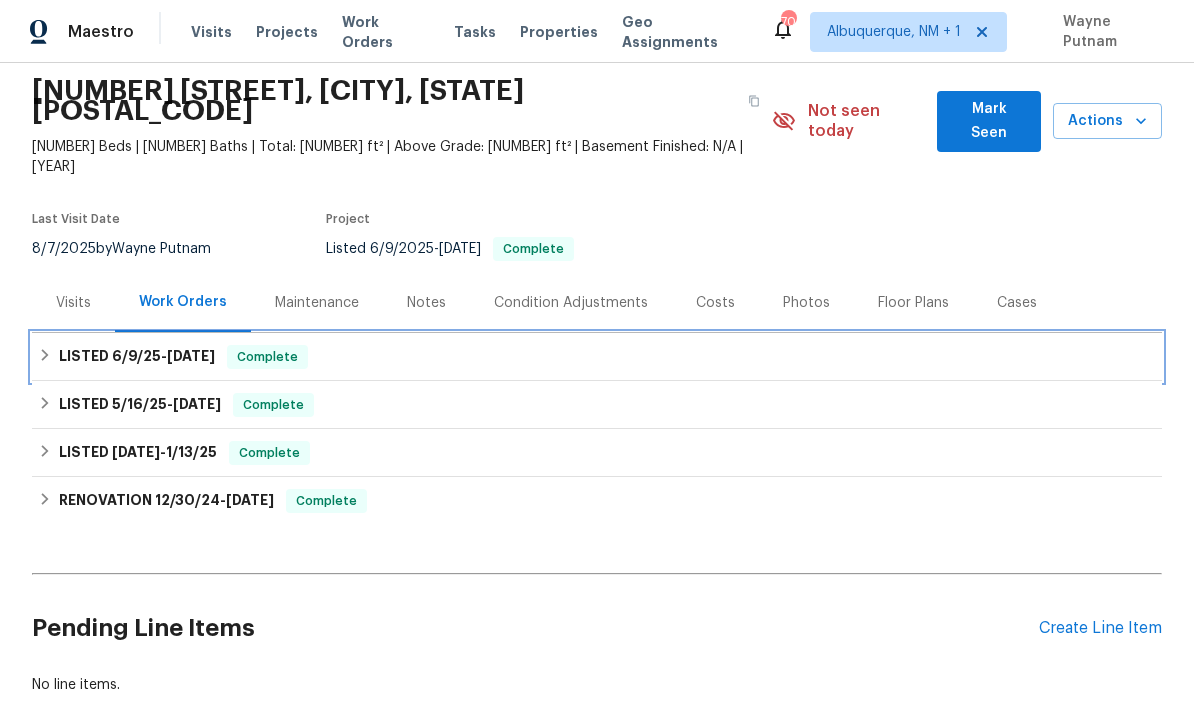 click on "LISTED   6/9/25  -  6/17/25 Complete" at bounding box center [597, 357] 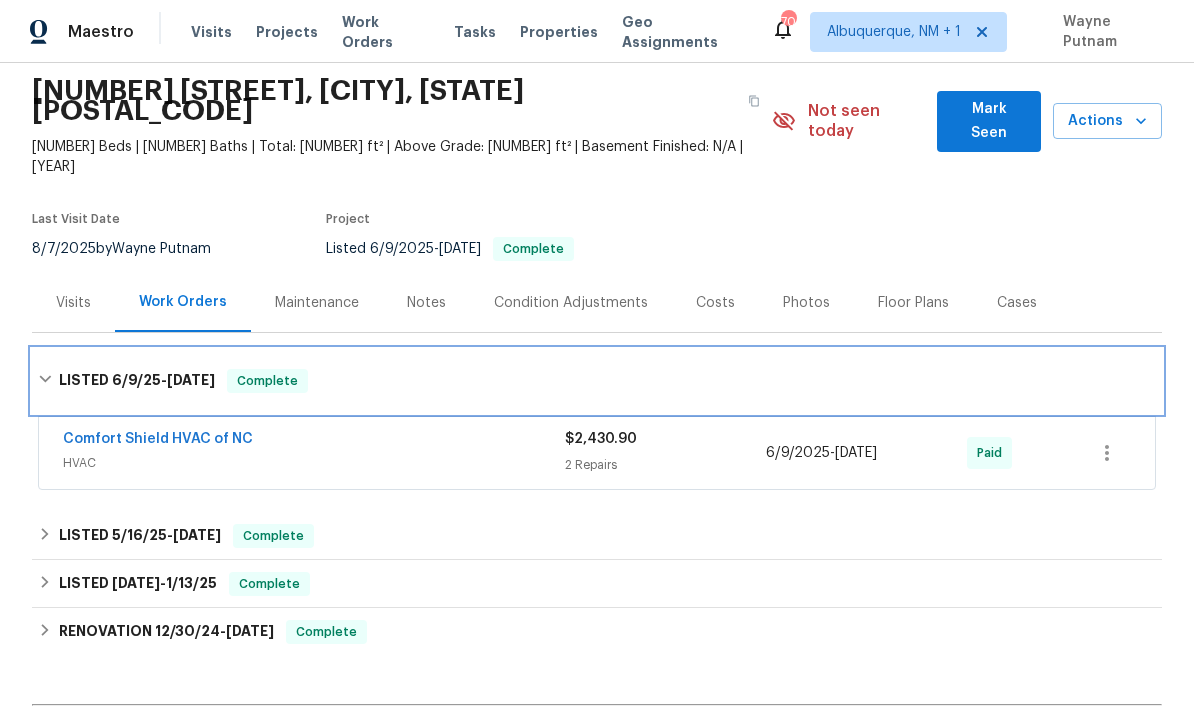 click on "LISTED   6/9/25  -  6/17/25" at bounding box center [137, 381] 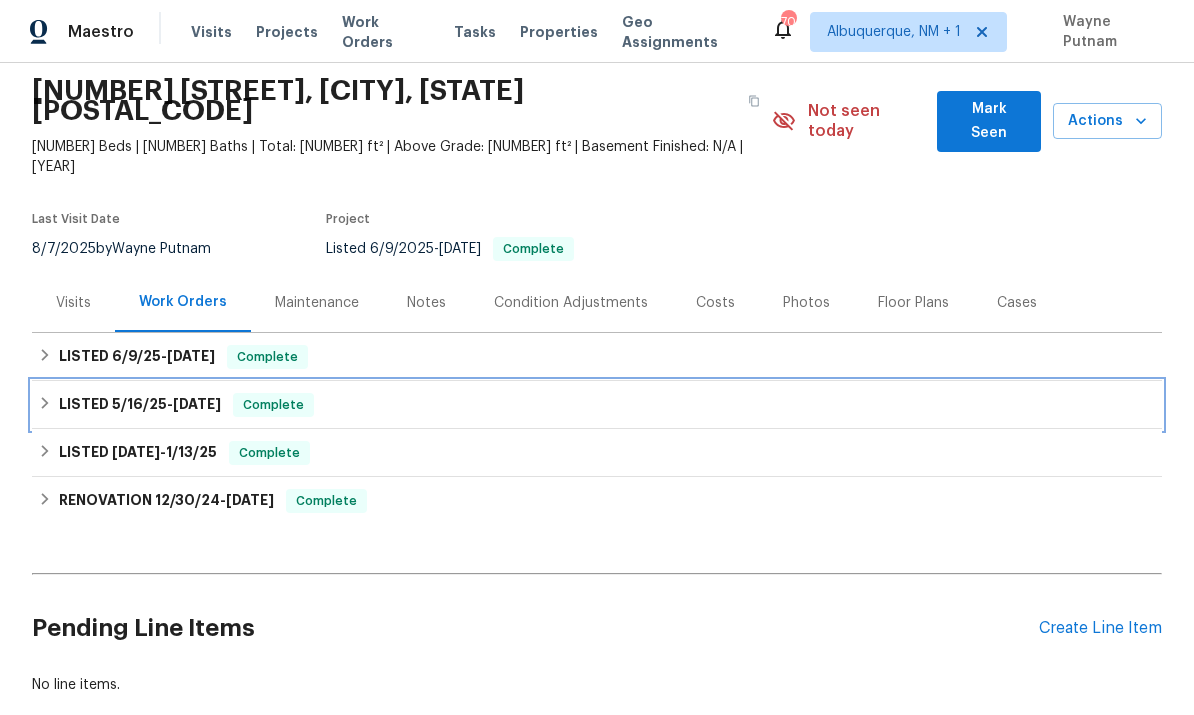 click on "[DATE]" at bounding box center [197, 404] 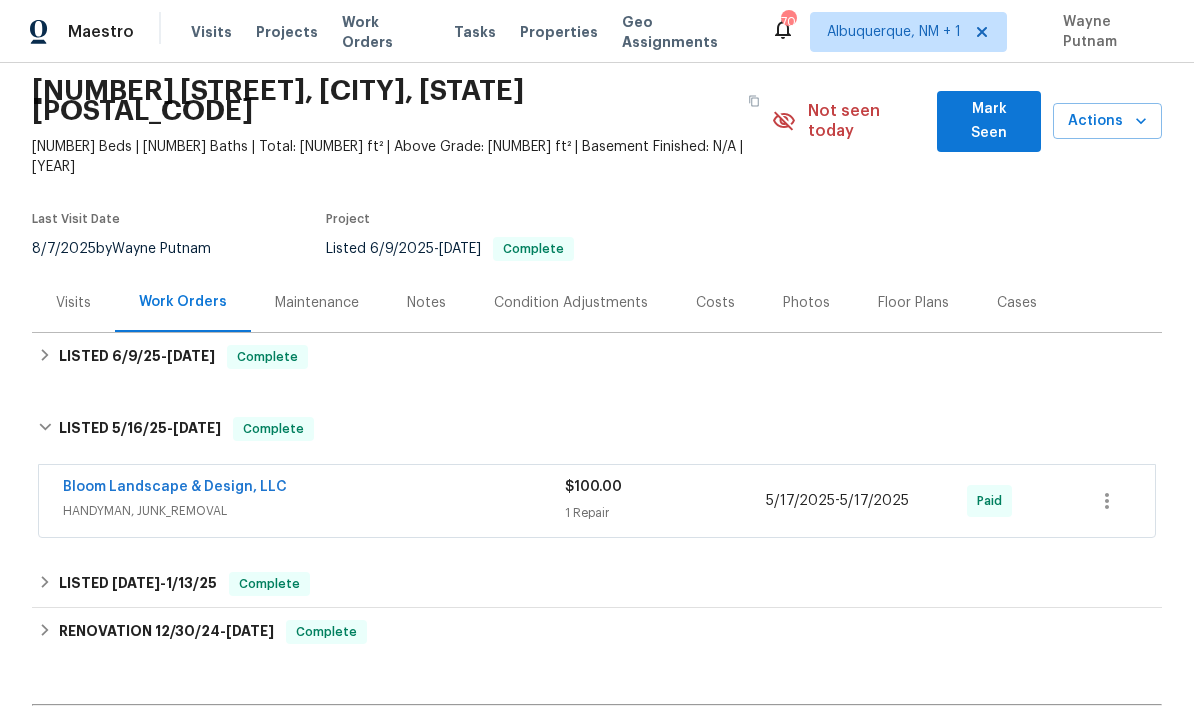 click on "Bloom Landscape & Design, LLC" at bounding box center (175, 487) 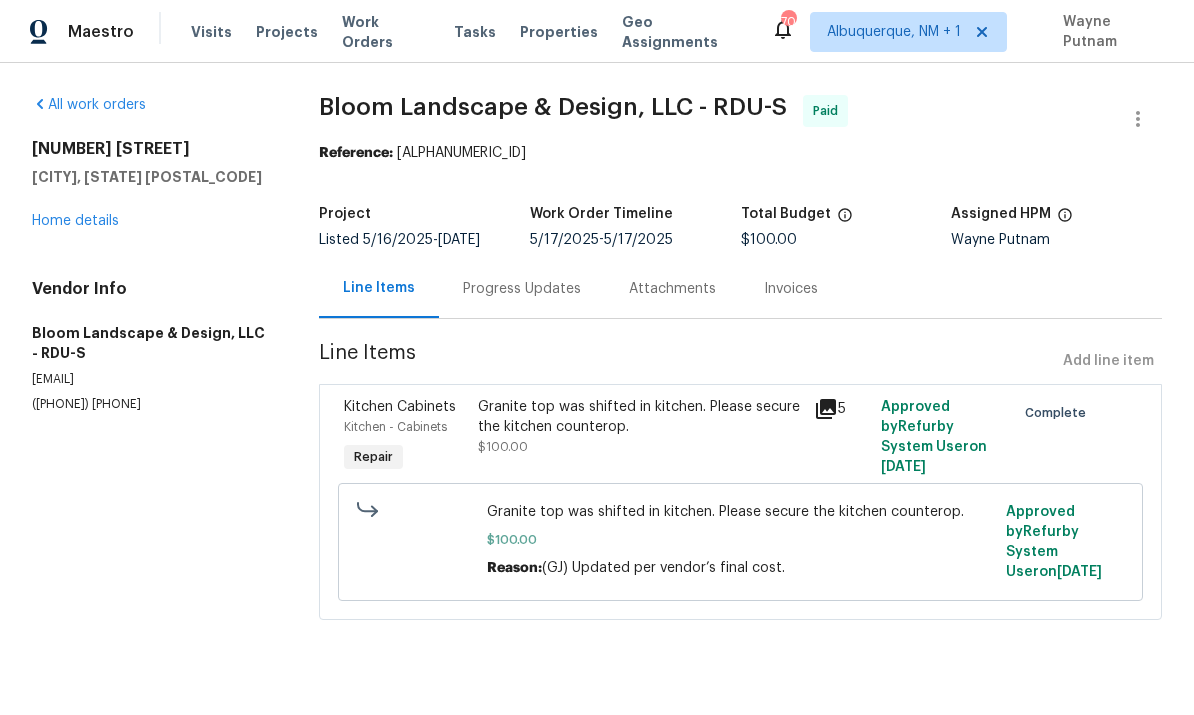 click on "Home details" at bounding box center (75, 221) 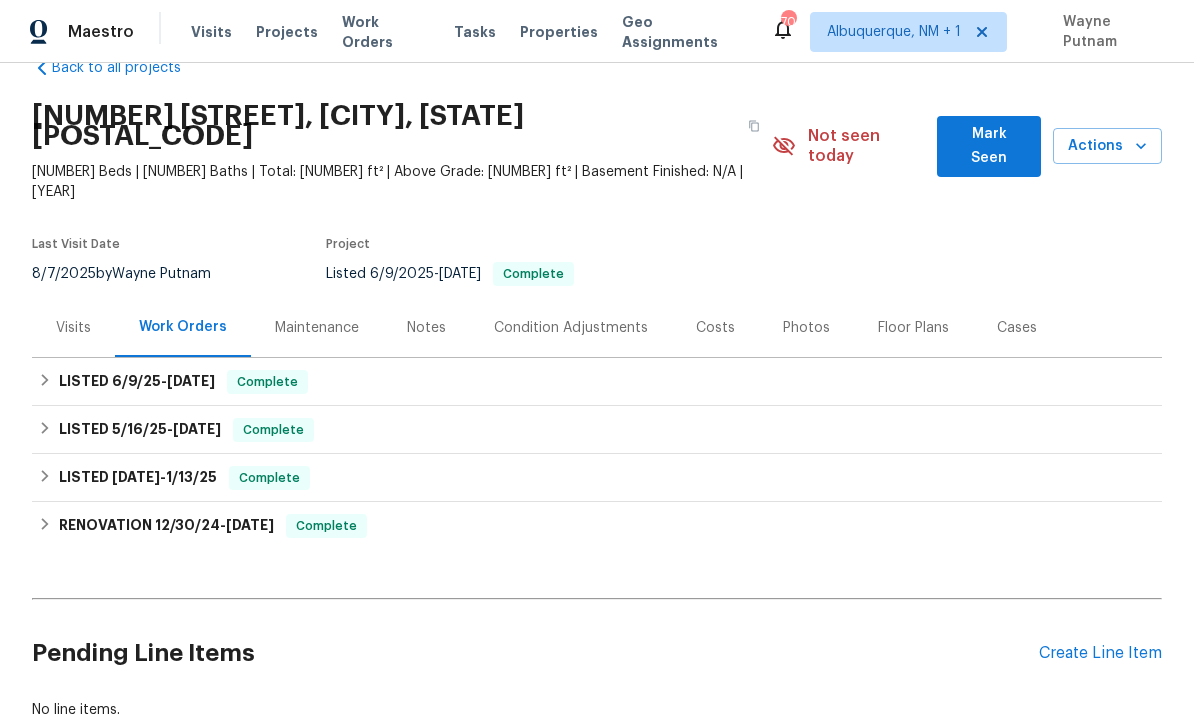 scroll, scrollTop: 43, scrollLeft: 0, axis: vertical 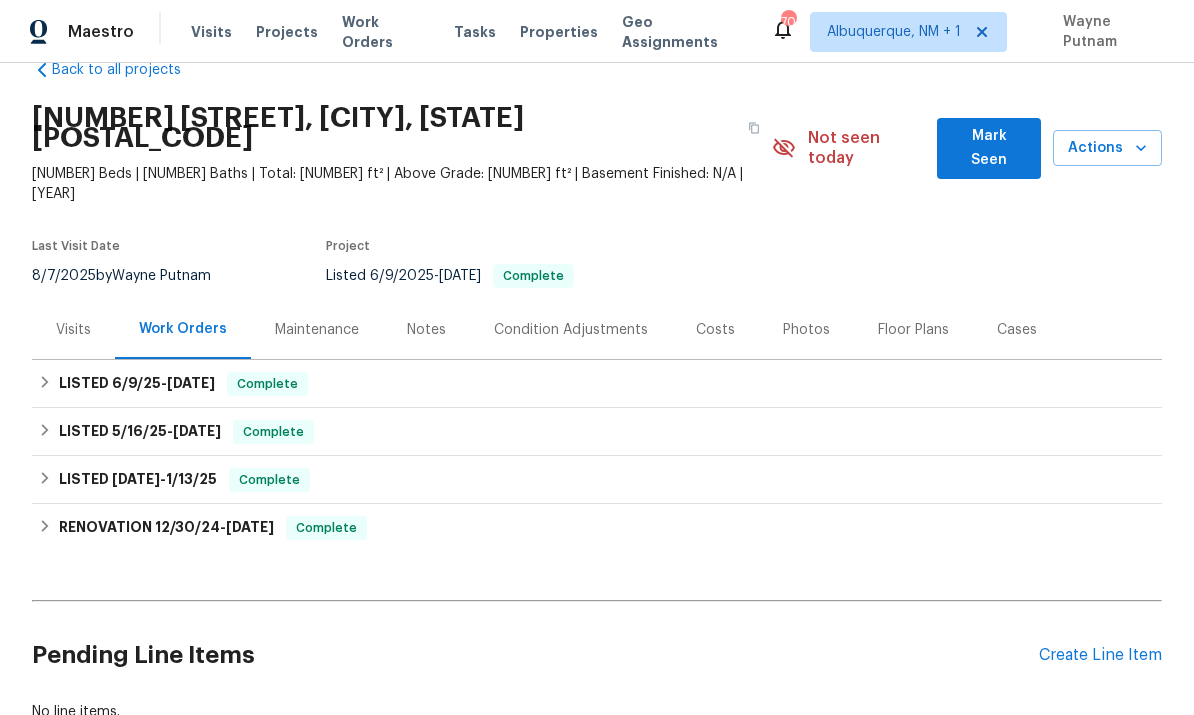 click on "Create Line Item" at bounding box center [1100, 655] 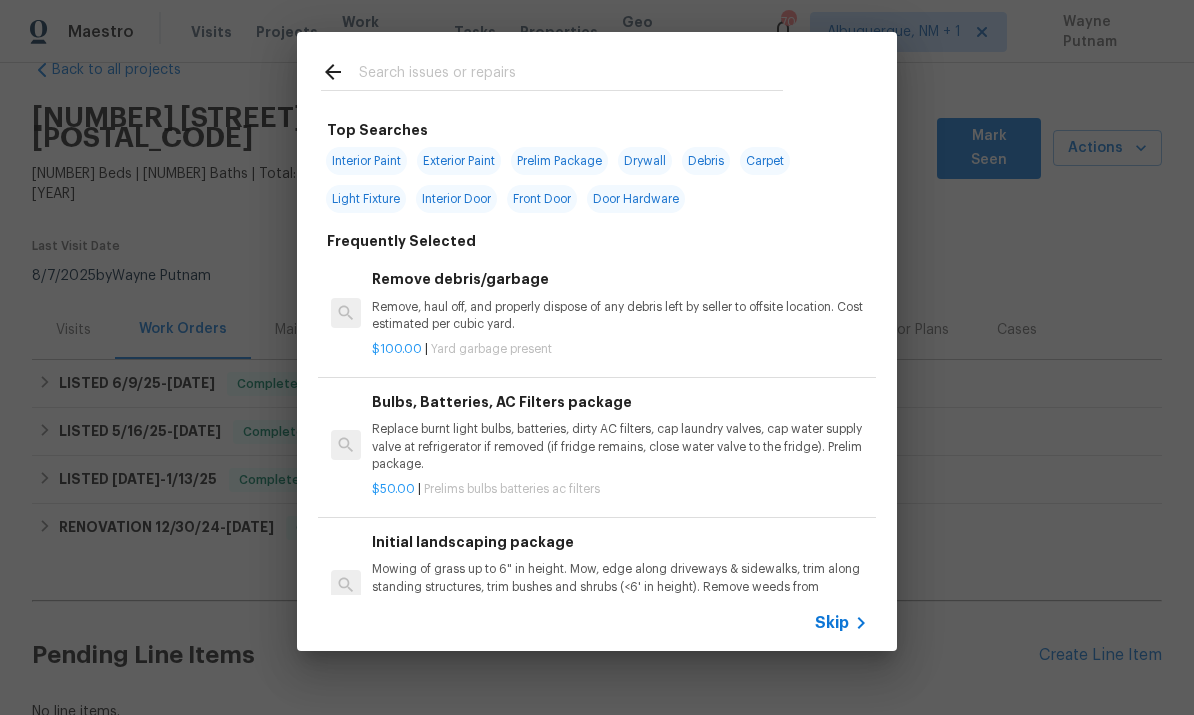 click at bounding box center (571, 75) 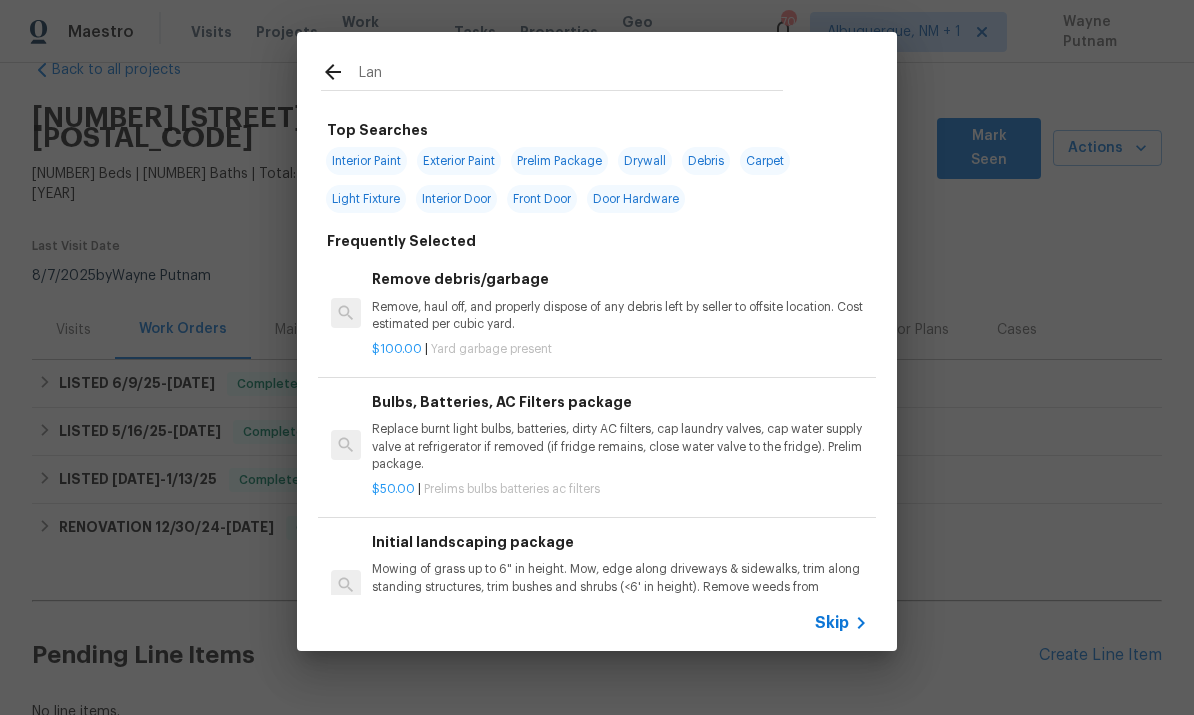 type on "Land" 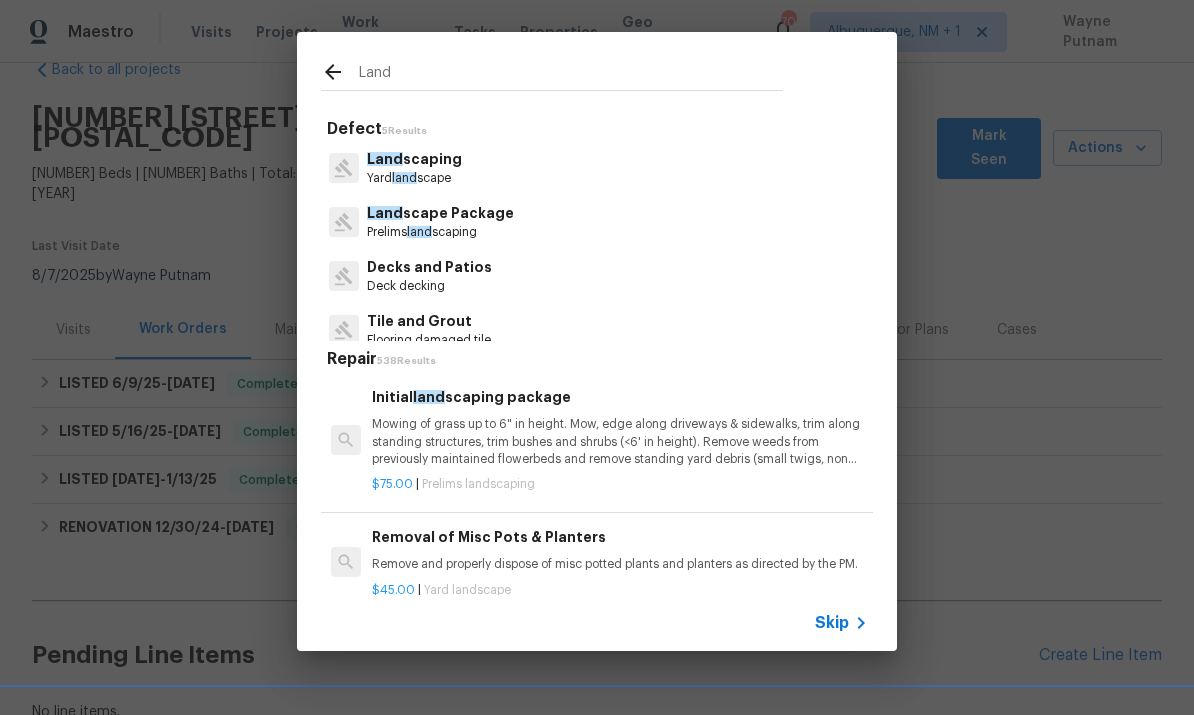 click on "Land scaping" at bounding box center (414, 159) 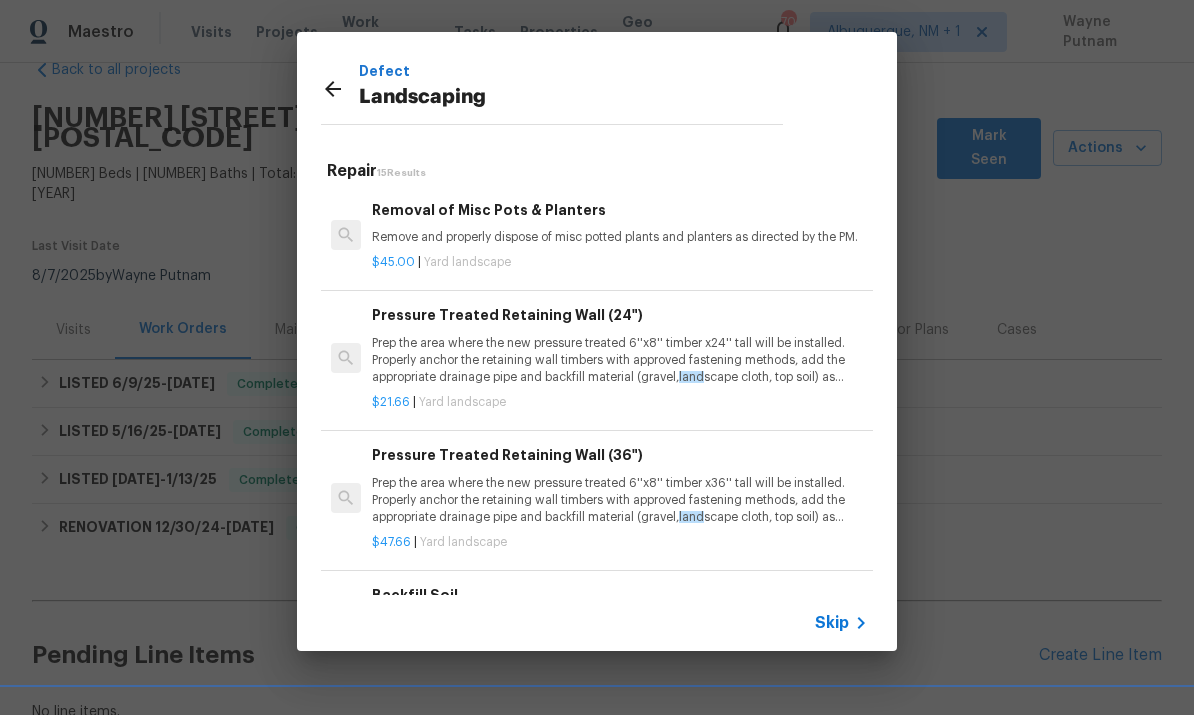 click 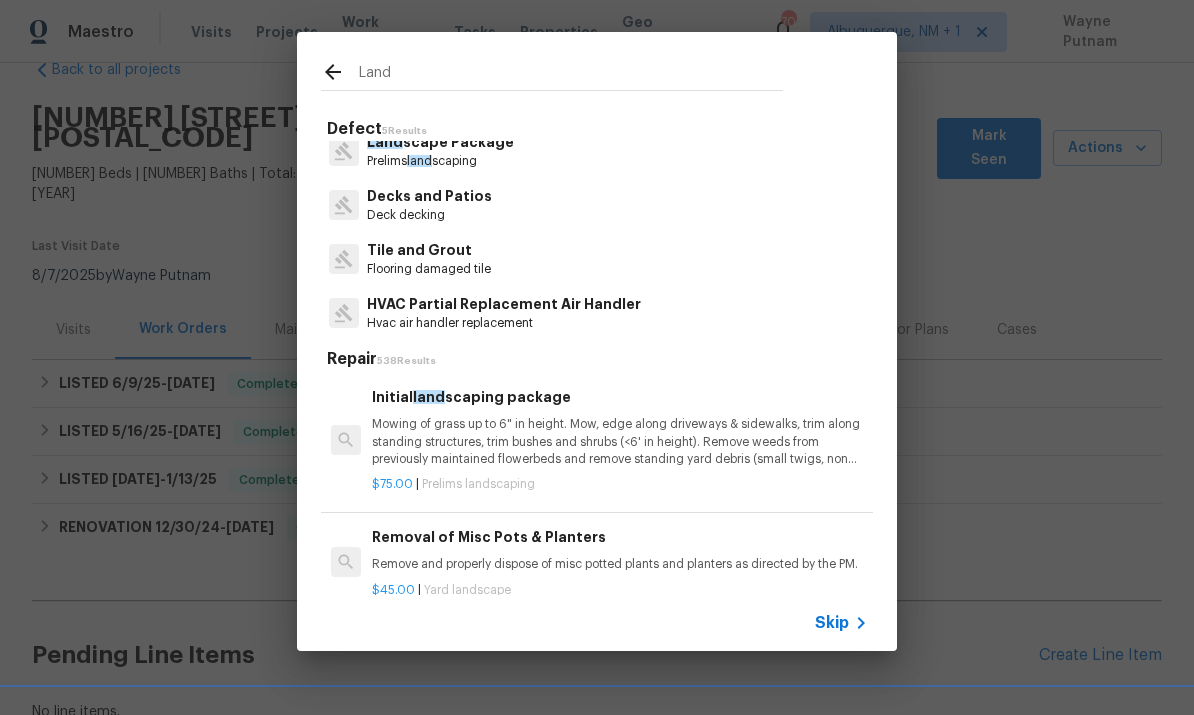 scroll, scrollTop: 47, scrollLeft: 0, axis: vertical 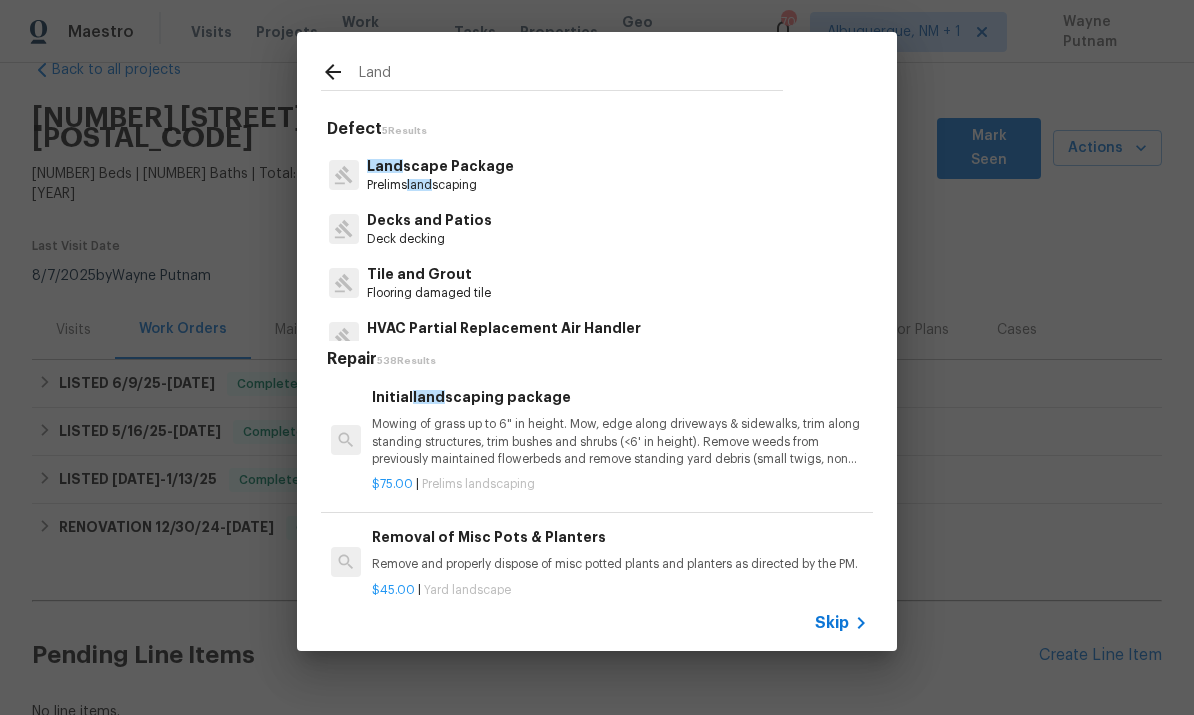 click on "Land" at bounding box center [571, 75] 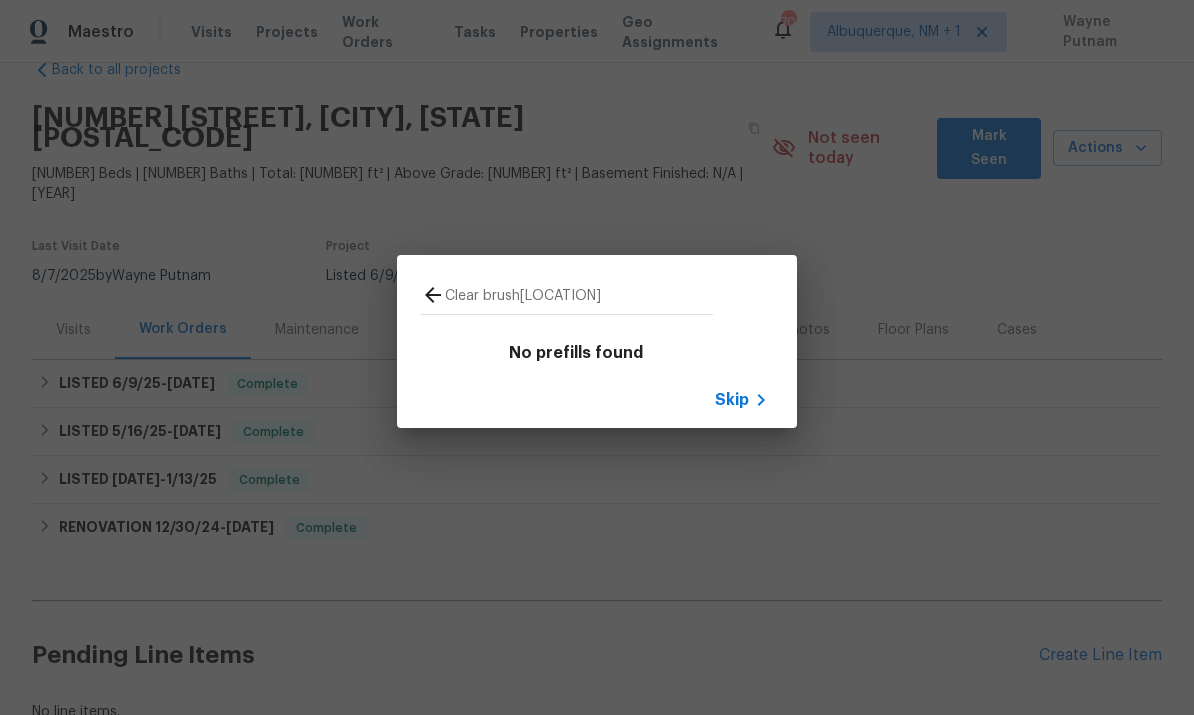 click on "Clear brush Land" at bounding box center [579, 298] 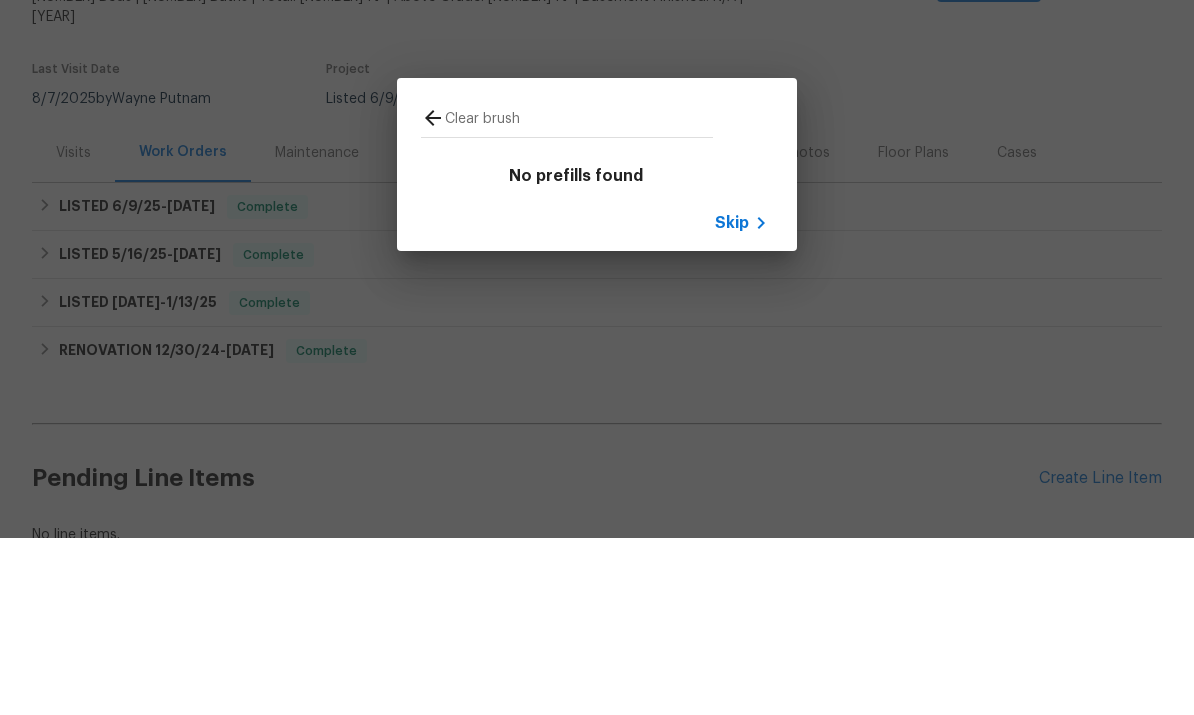 type on "Clear brush" 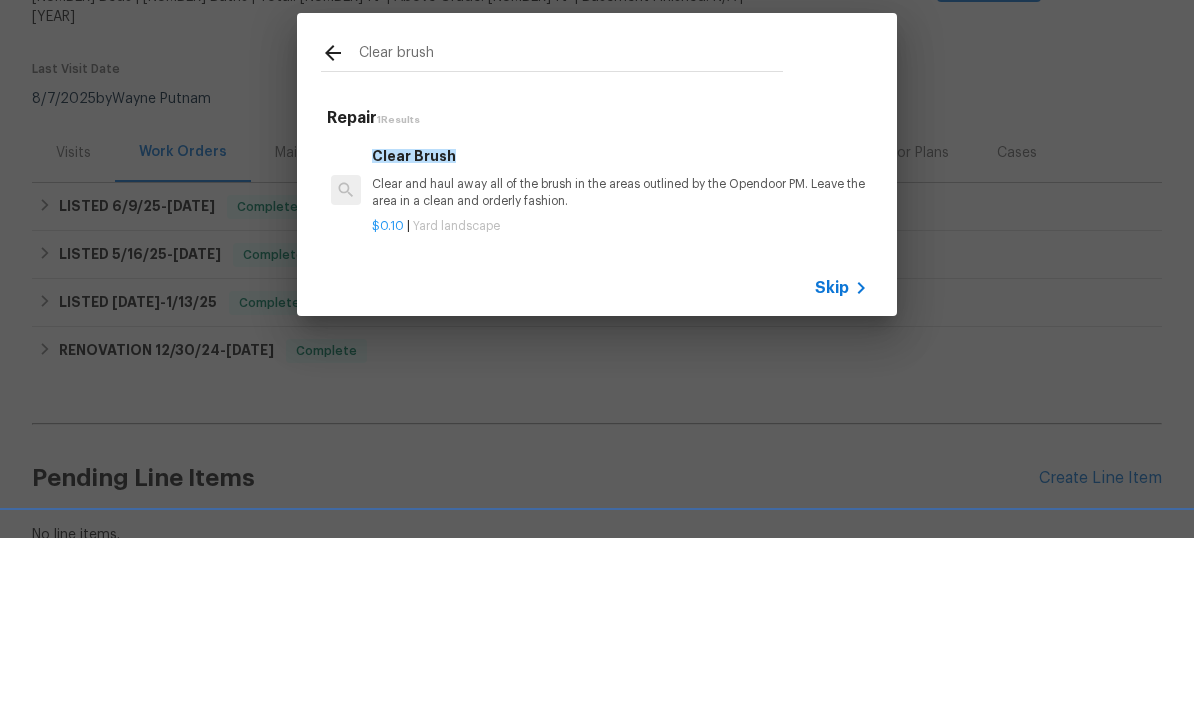 click on "Clear and haul away all of  the brush in the areas outlined by the Opendoor PM. Leave the area in a clean and orderly fashion." at bounding box center (620, 370) 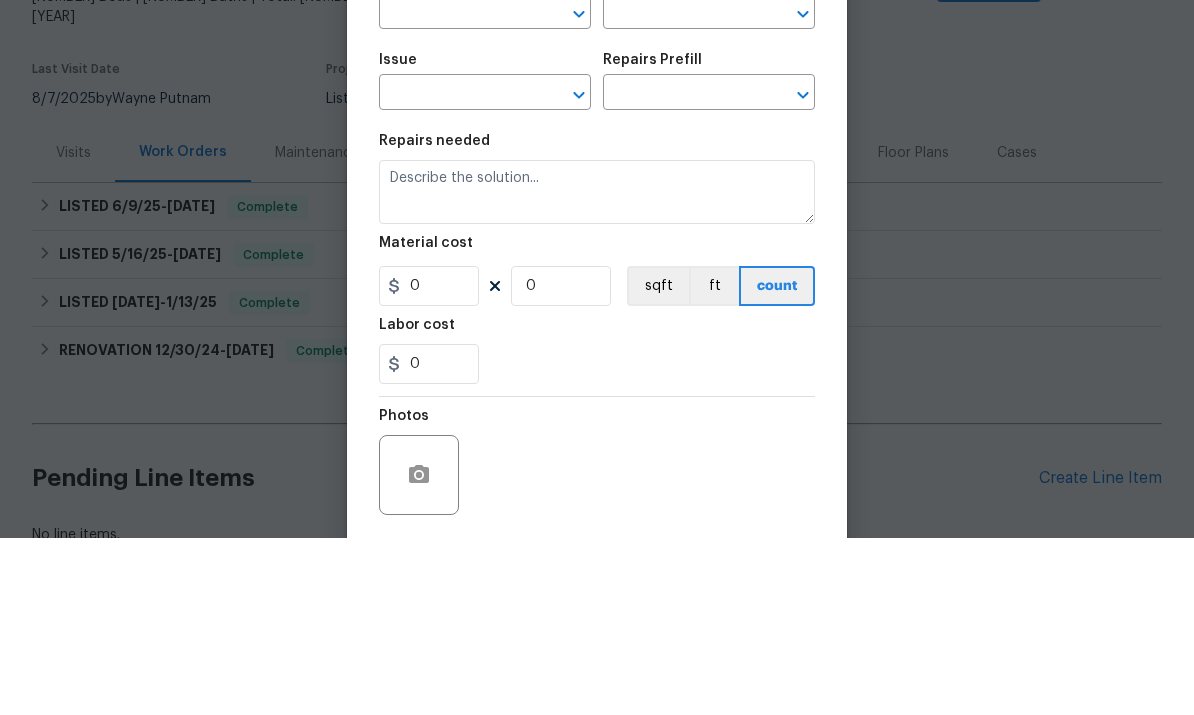 type on "Landscaping" 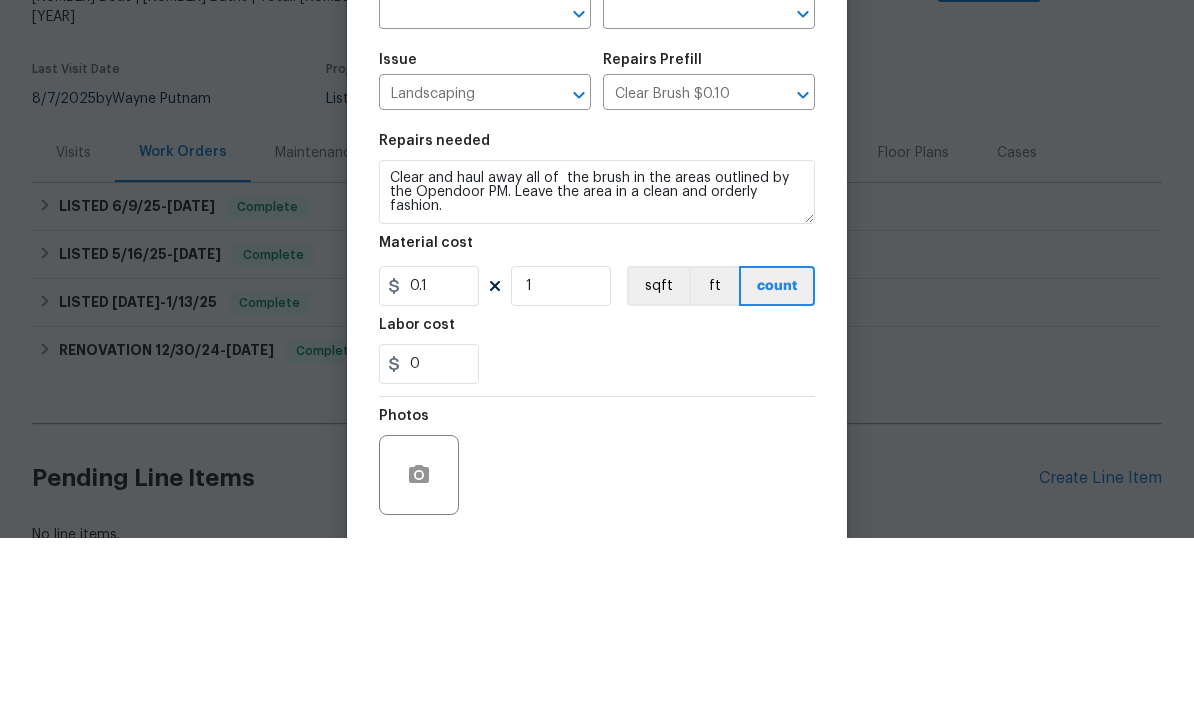 scroll, scrollTop: 75, scrollLeft: 0, axis: vertical 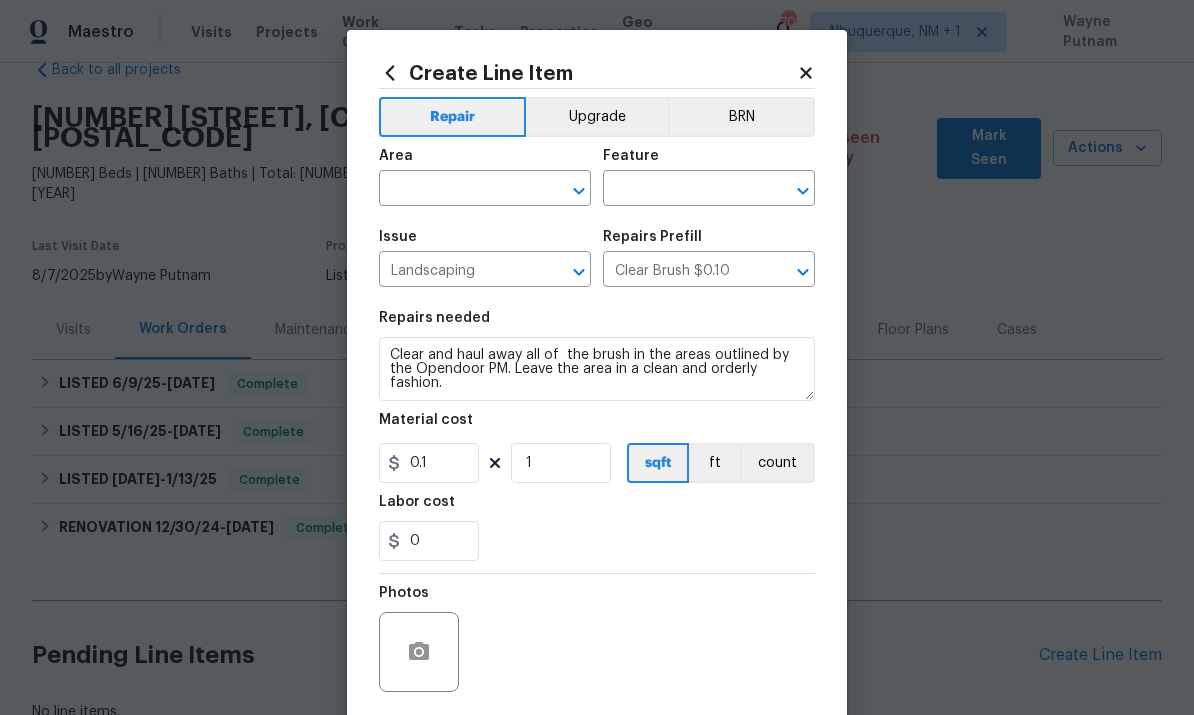 click at bounding box center (457, 190) 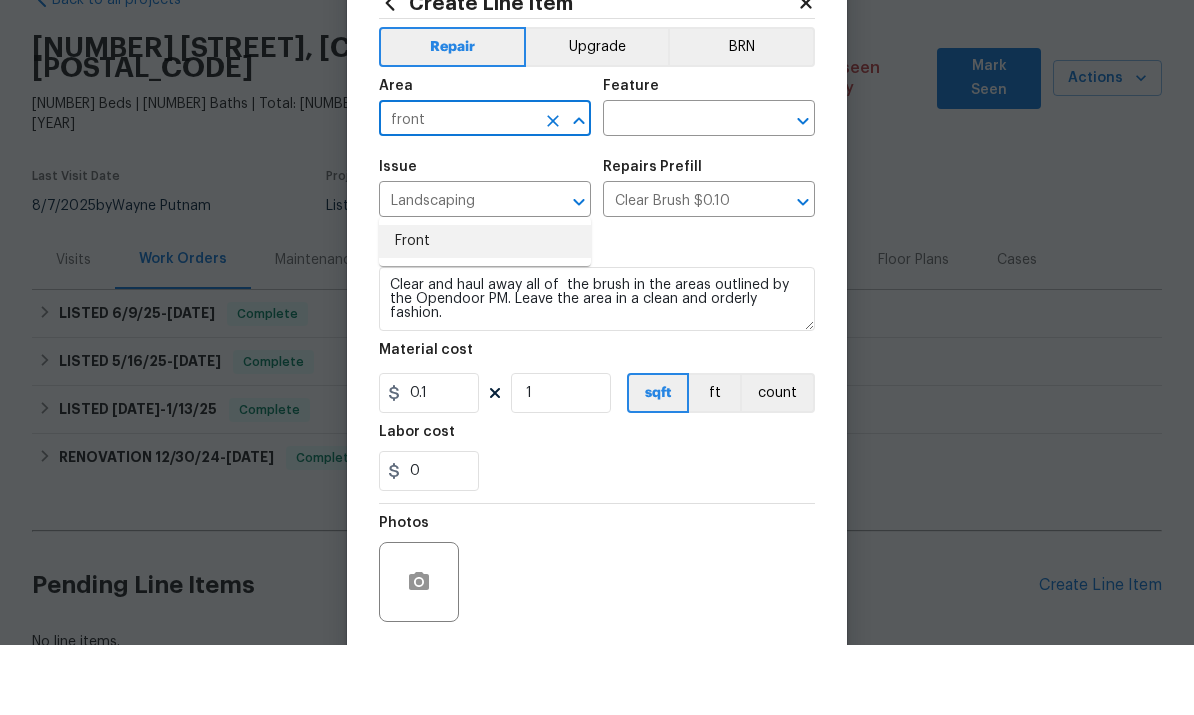 click on "Front" at bounding box center (485, 311) 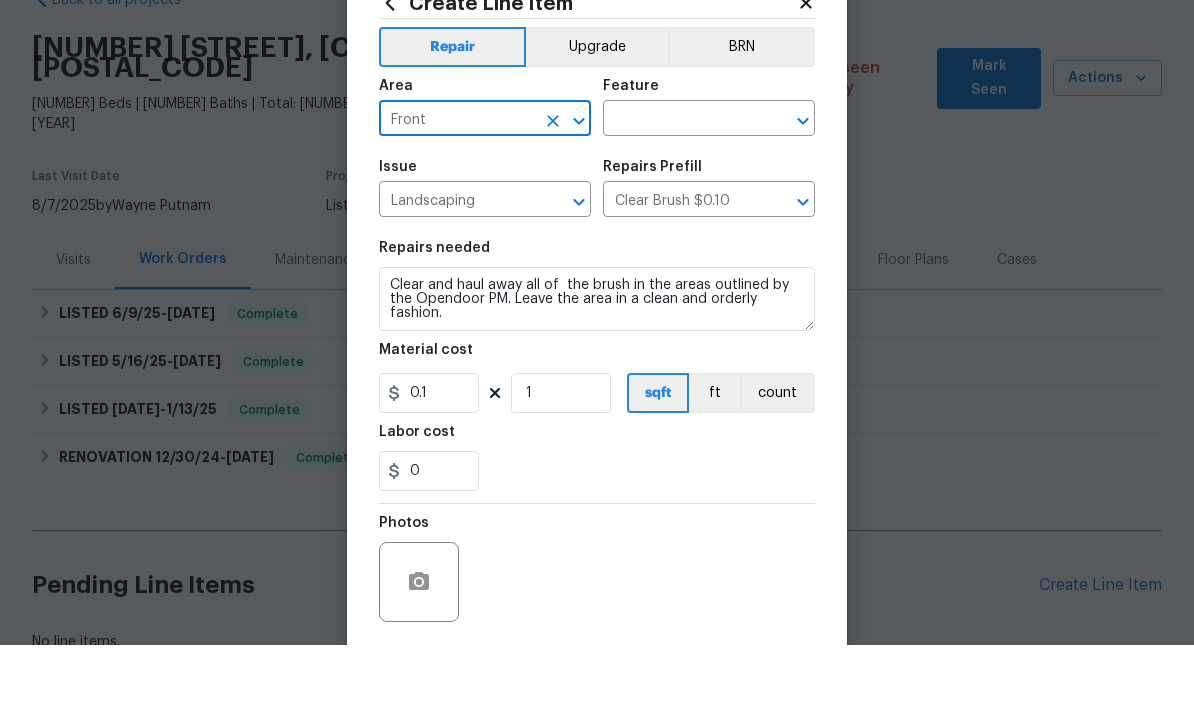 click at bounding box center [681, 190] 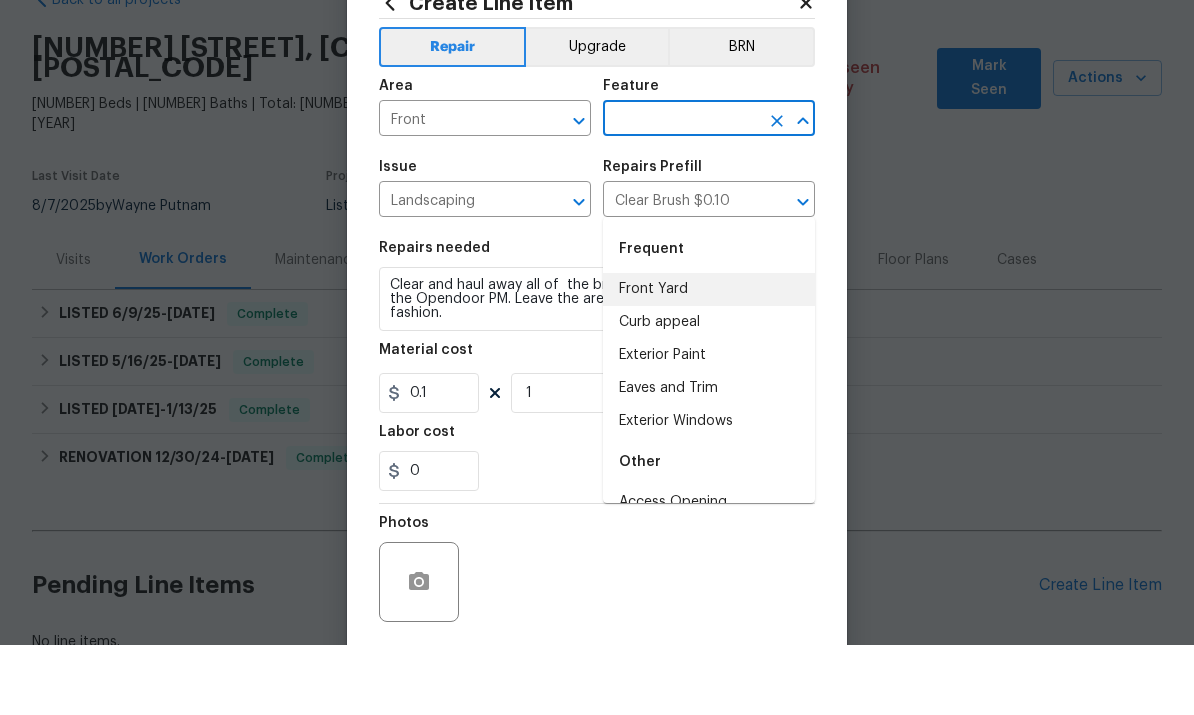 click on "Front Yard" at bounding box center (709, 359) 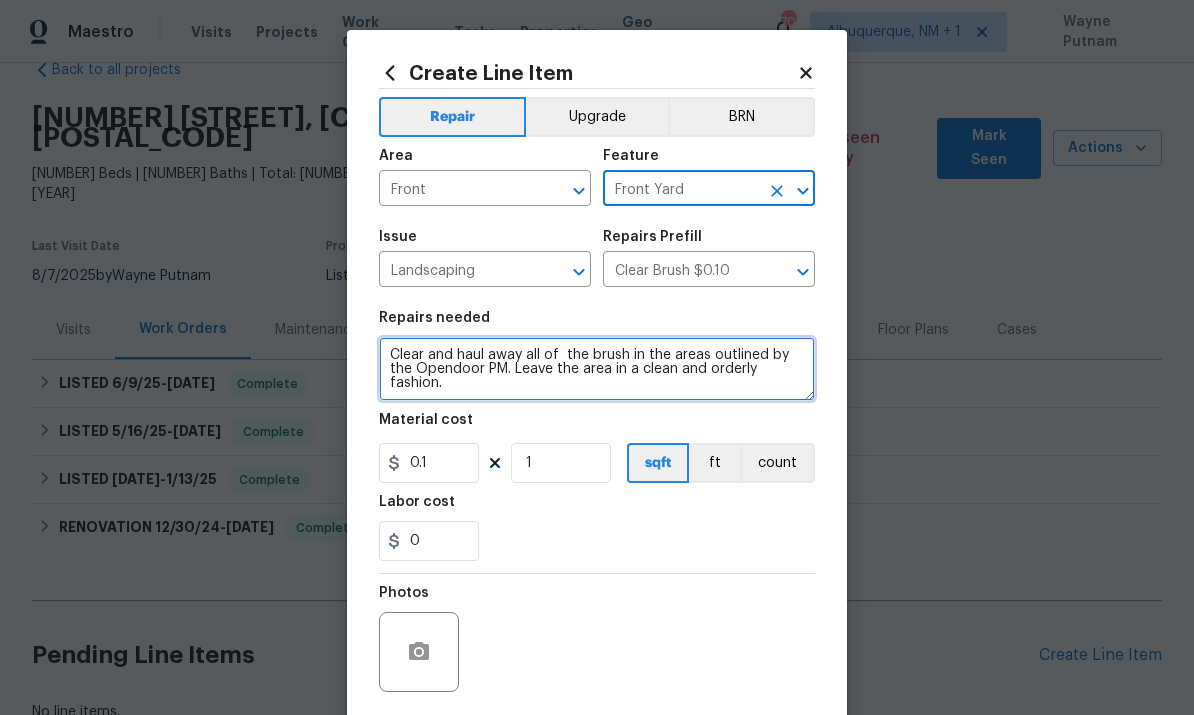 click on "Clear and haul away all of  the brush in the areas outlined by the Opendoor PM. Leave the area in a clean and orderly fashion." at bounding box center [597, 369] 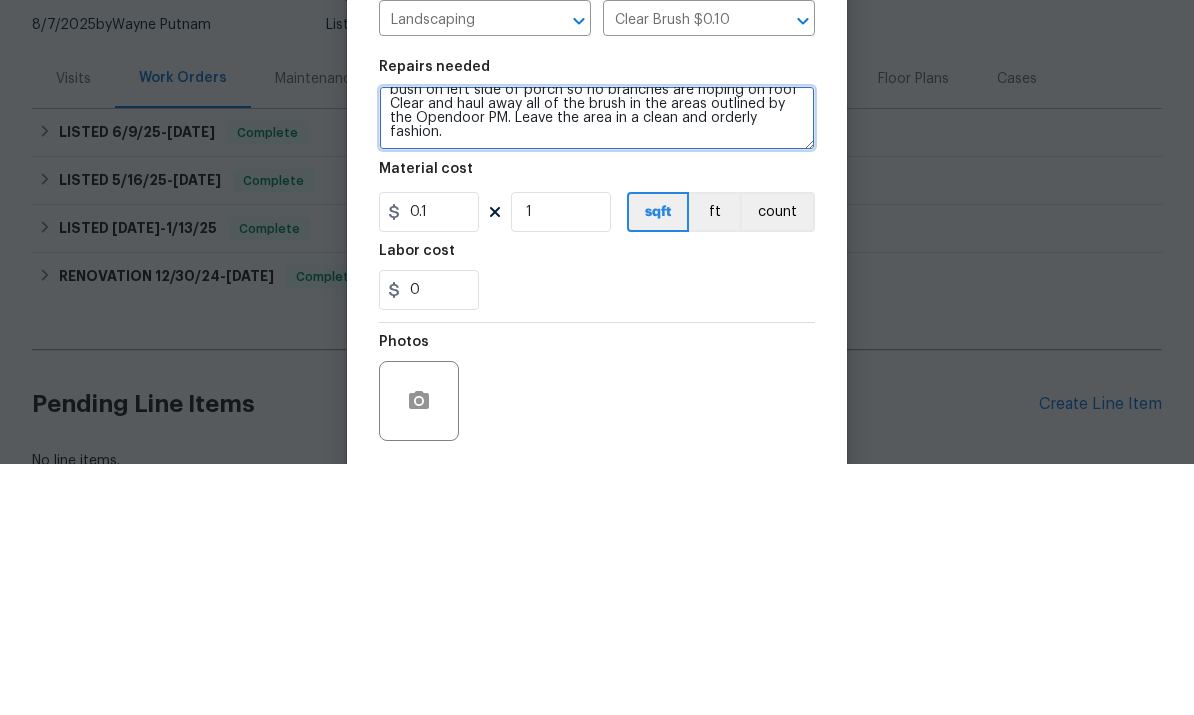scroll, scrollTop: 28, scrollLeft: 0, axis: vertical 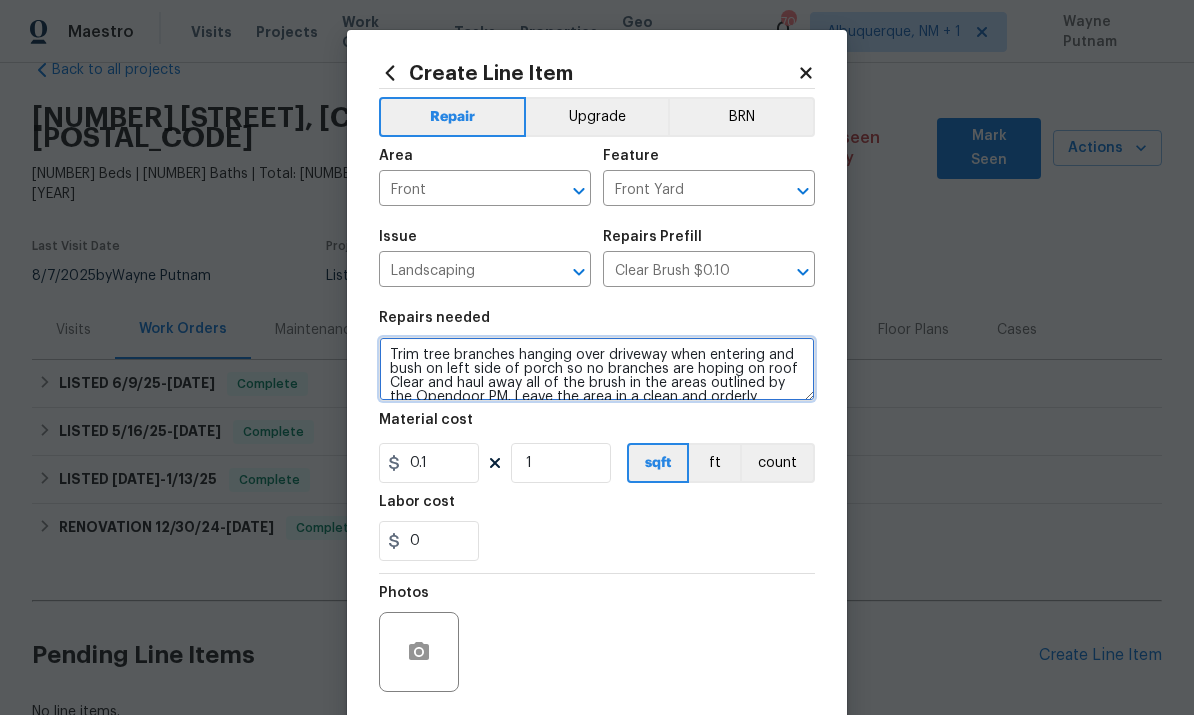 type on "Trim tree branches hanging over driveway when entering and bush on left side of porch so no branches are hoping on roof Clear and haul away all of  the brush in the areas outlined by the Opendoor PM. Leave the area in a clean and orderly fashion." 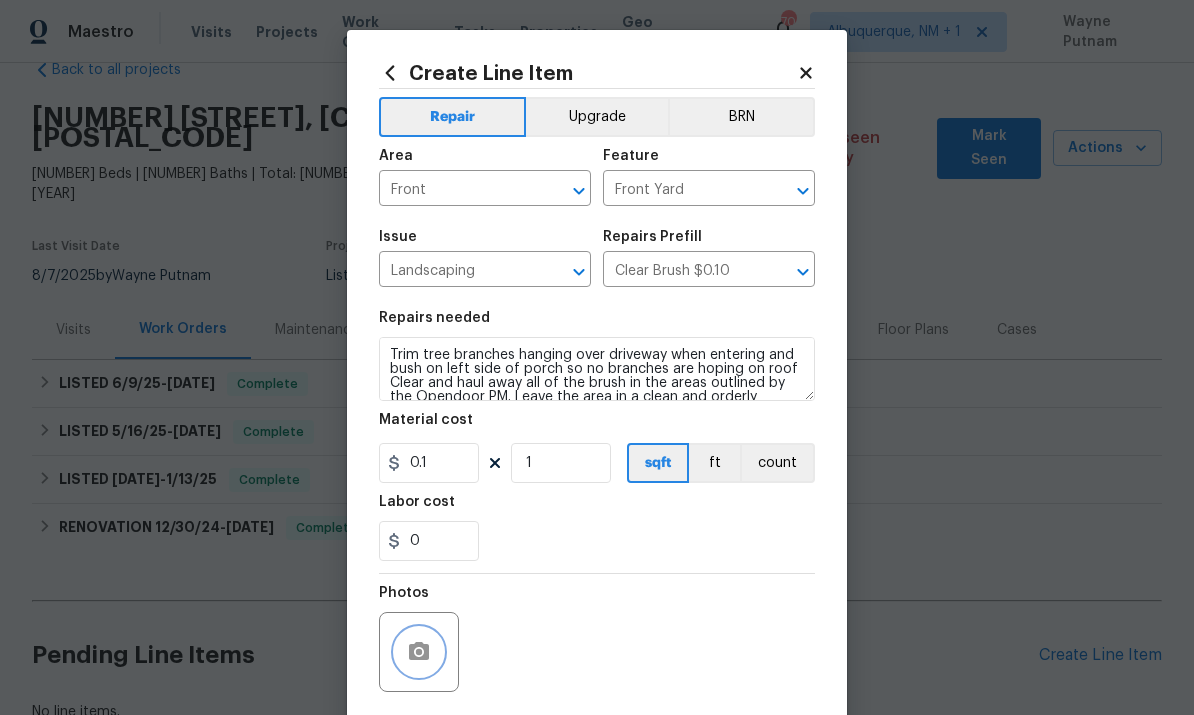 click at bounding box center (419, 652) 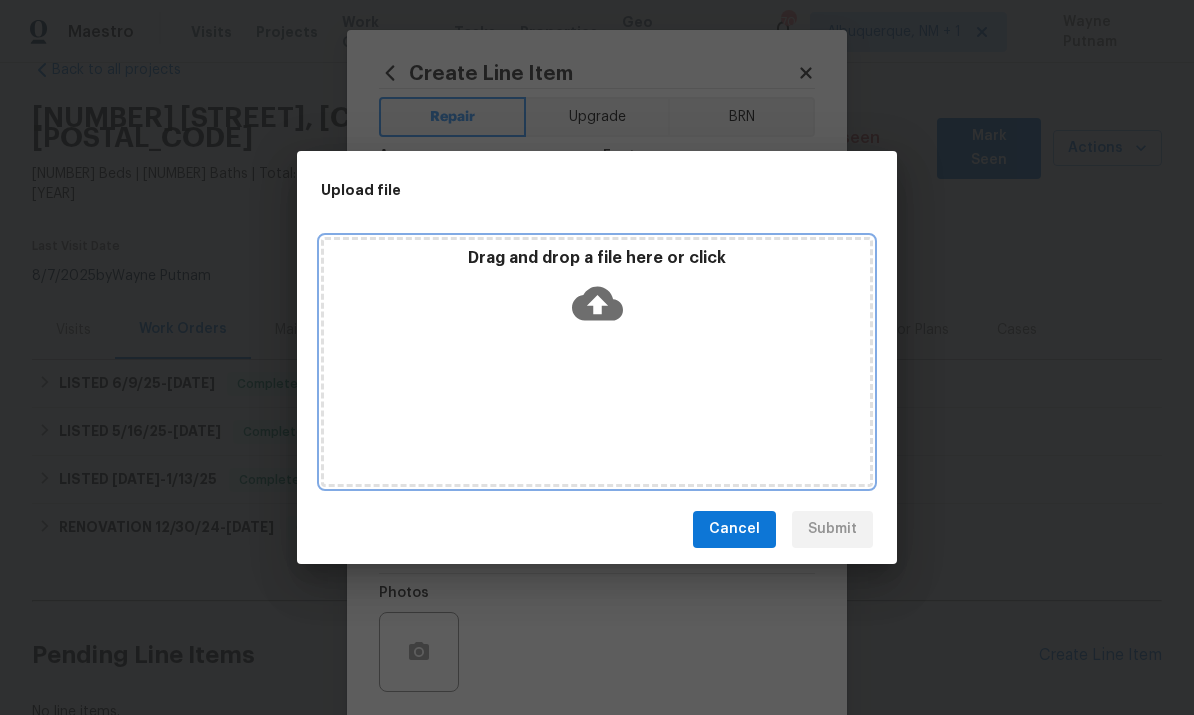 click 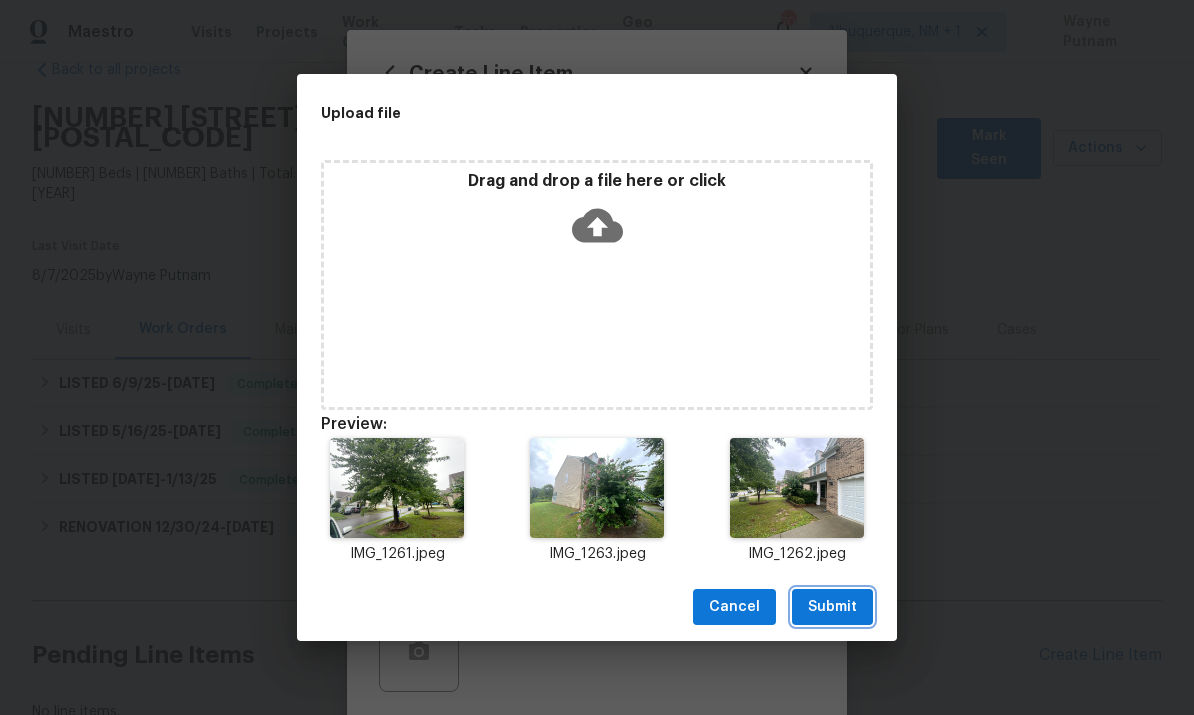 click on "Submit" at bounding box center (832, 607) 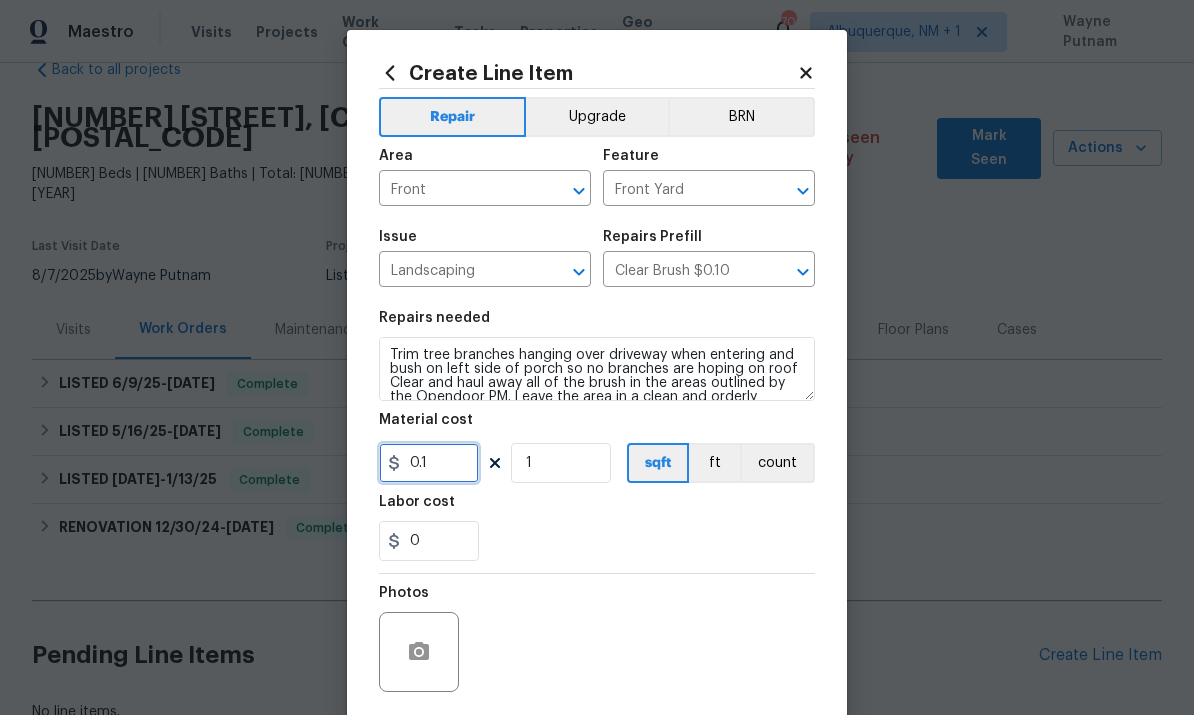 click on "0.1" at bounding box center [429, 463] 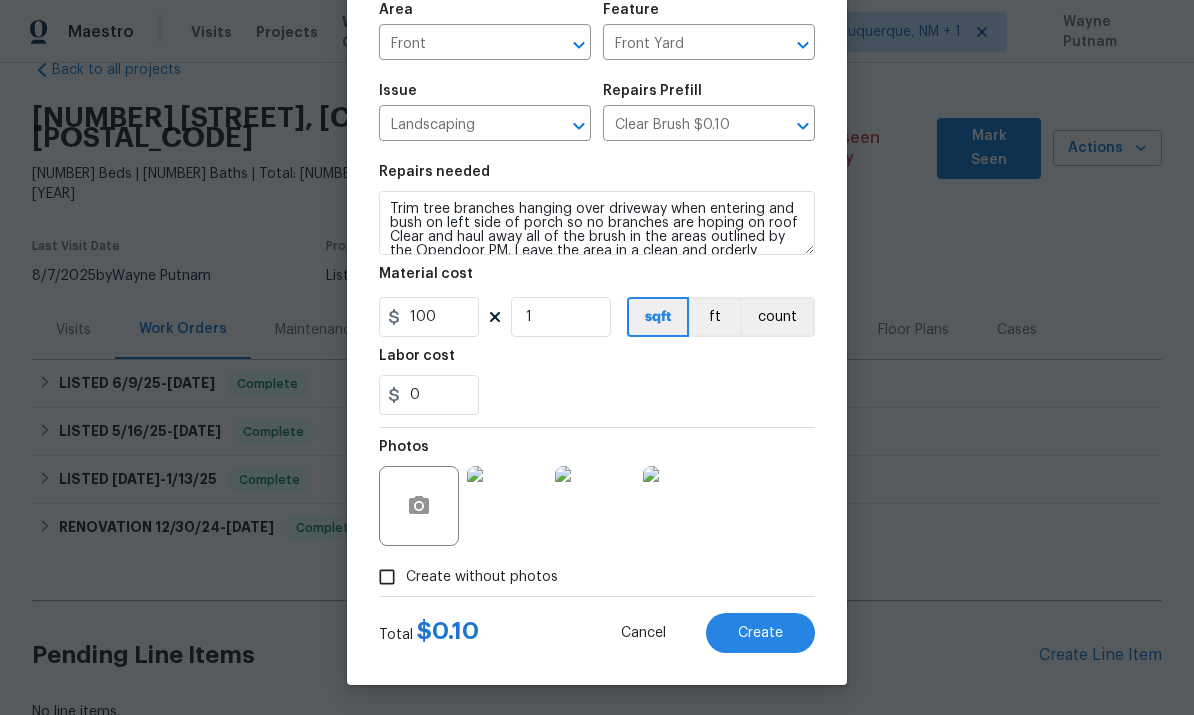 scroll, scrollTop: 150, scrollLeft: 0, axis: vertical 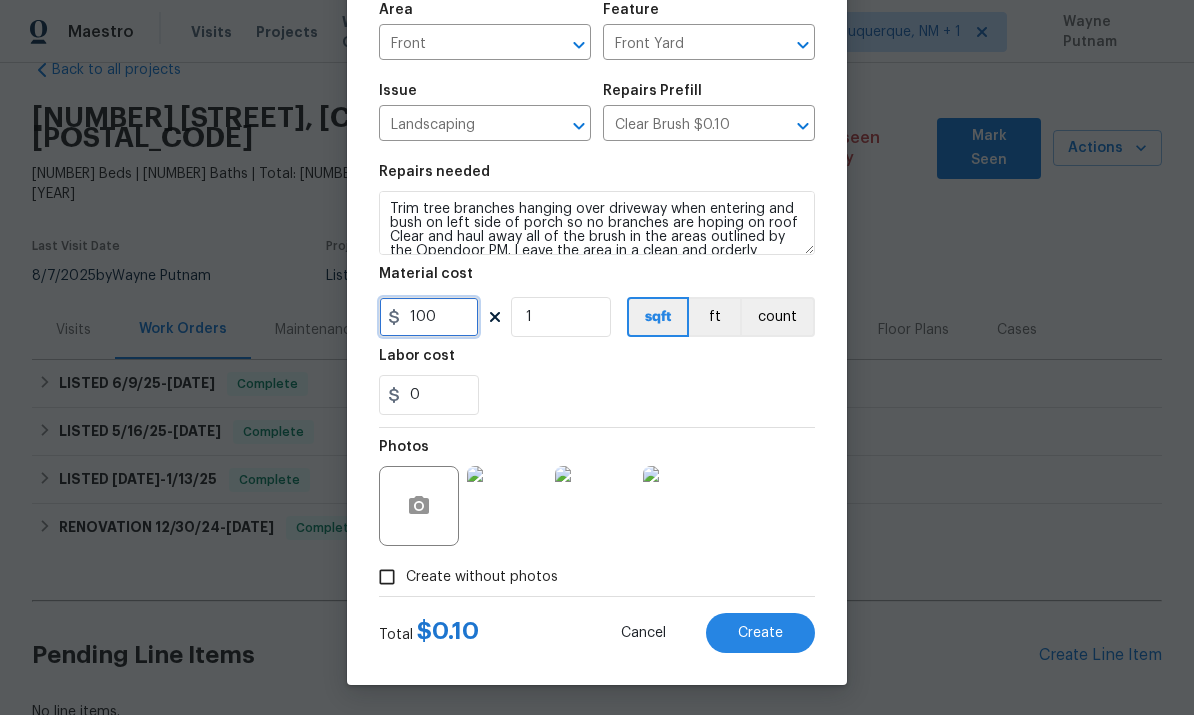 type on "100" 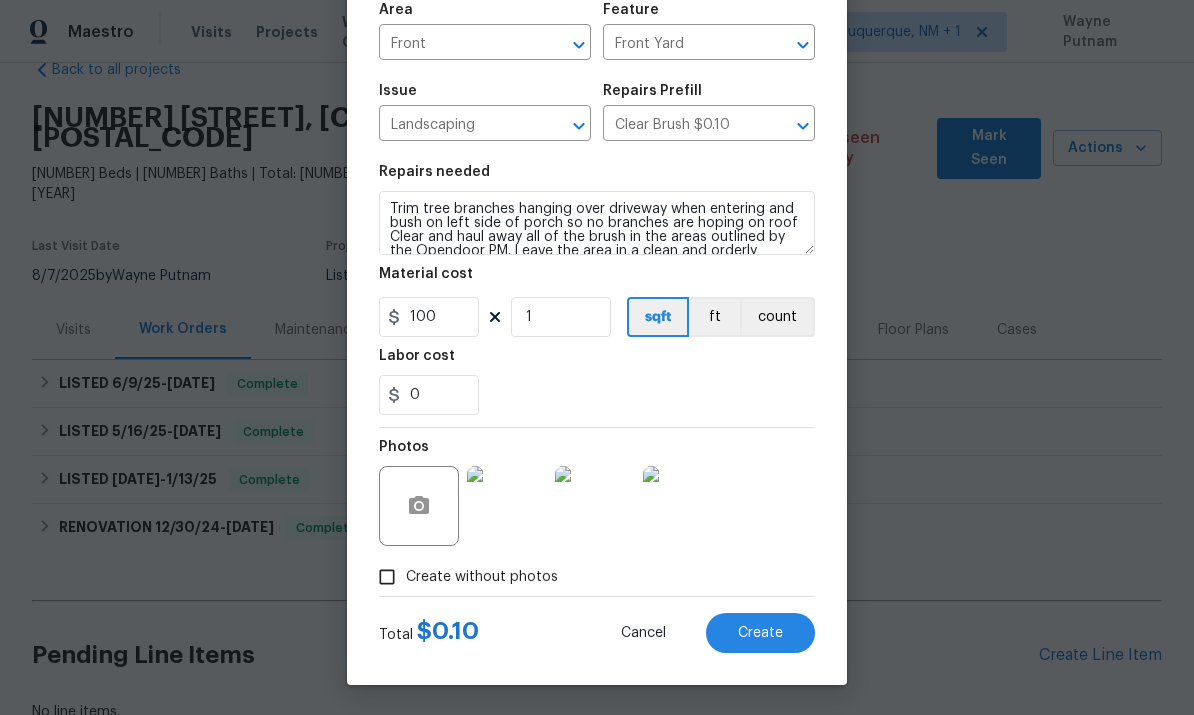 click on "0" at bounding box center (597, 395) 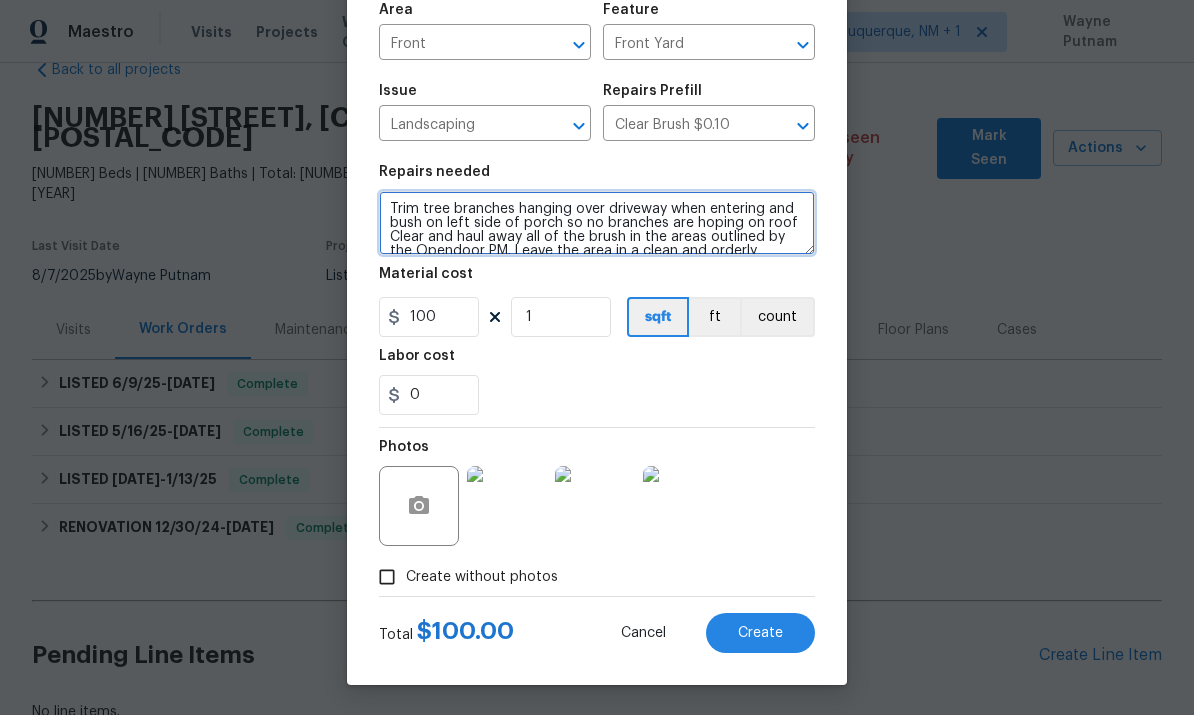 click on "Trim tree branches hanging over driveway when entering and bush on left side of porch so no branches are hoping on roof Clear and haul away all of  the brush in the areas outlined by the Opendoor PM. Leave the area in a clean and orderly fashion." at bounding box center [597, 223] 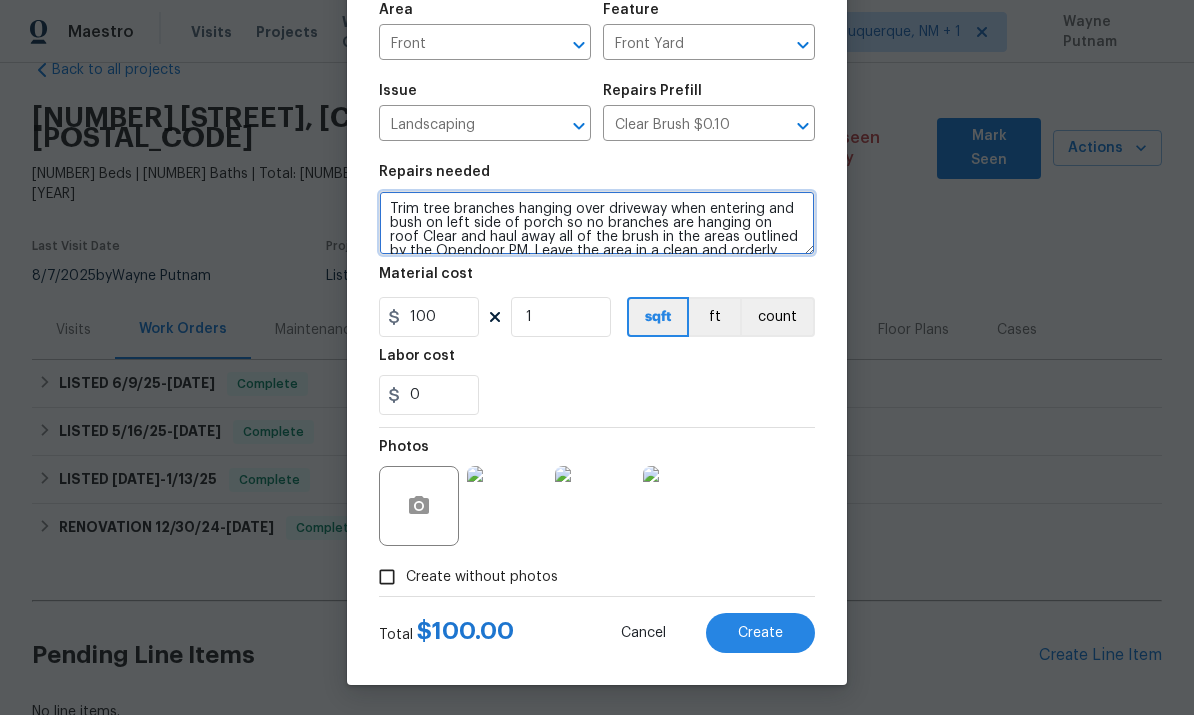 type on "Trim tree branches hanging over driveway when entering and bush on left side of porch so no branches are hanging on roof Clear and haul away all of the brush in the areas outlined by the Opendoor PM. Leave the area in a clean and orderly fashion." 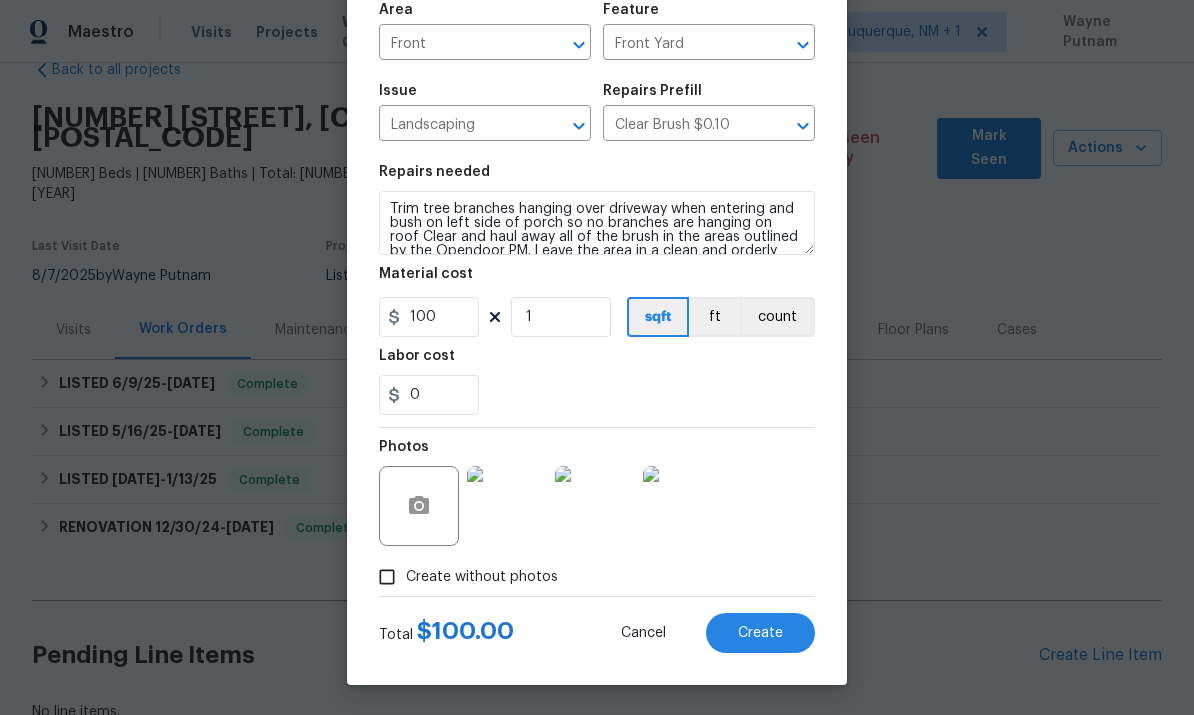 click at bounding box center [595, 506] 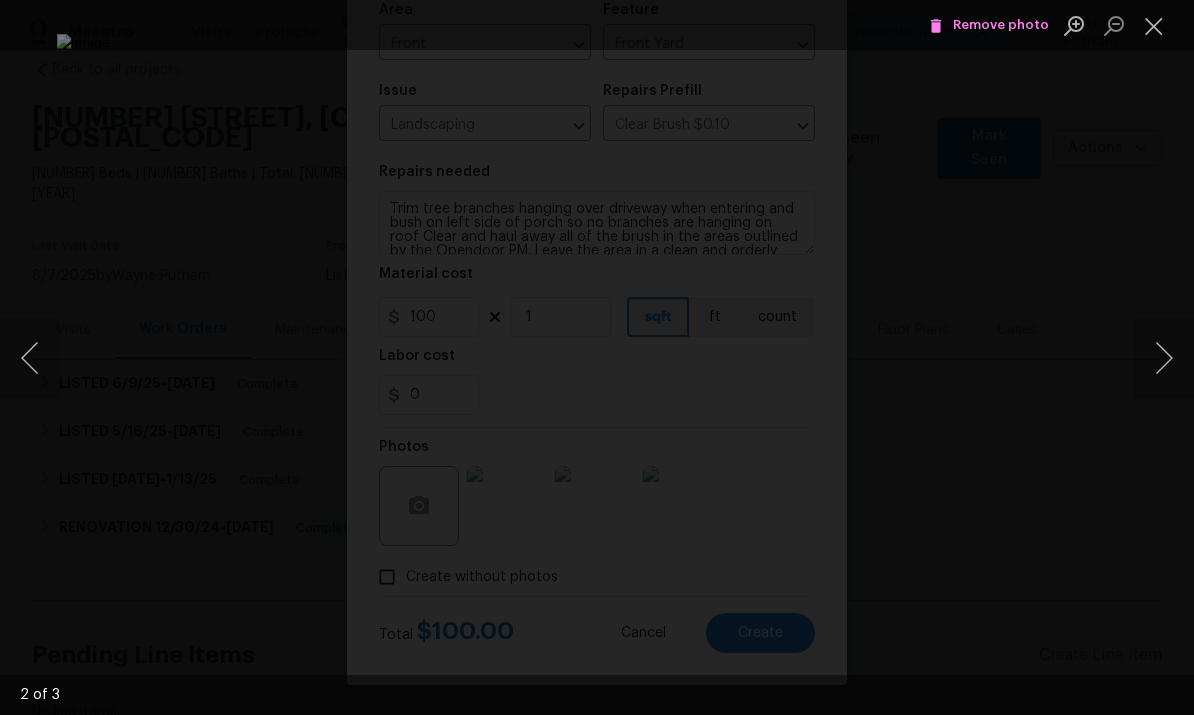 click at bounding box center [597, 357] 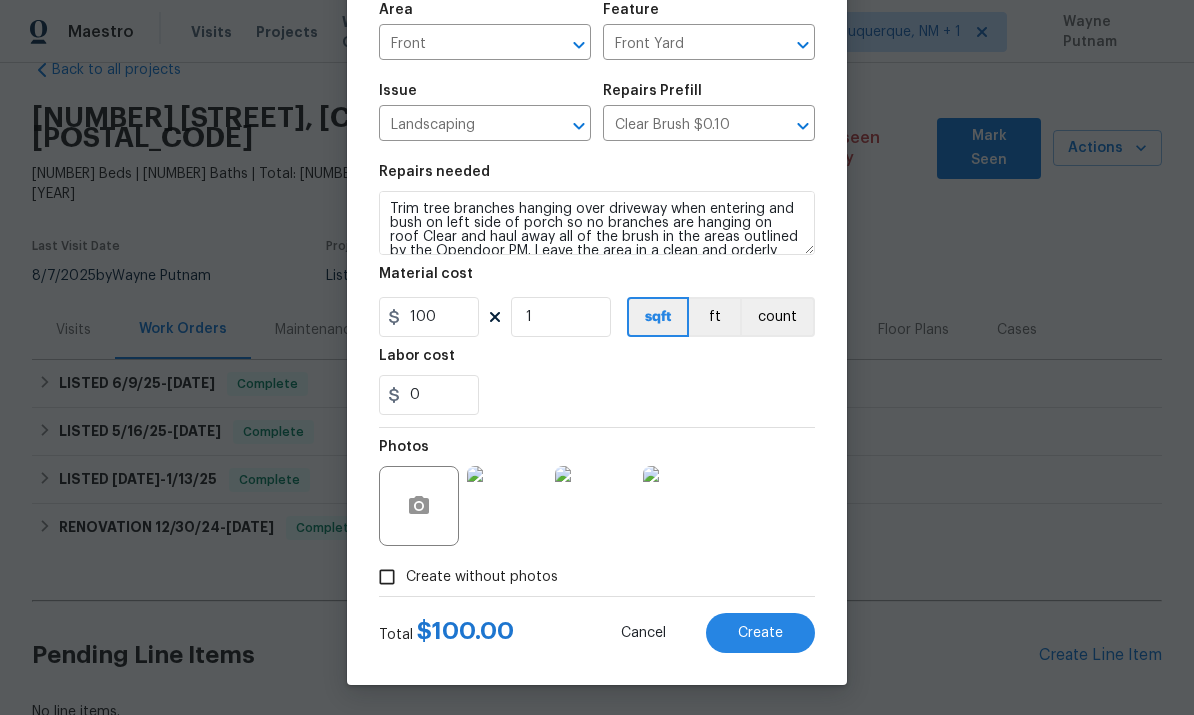 scroll, scrollTop: 150, scrollLeft: 0, axis: vertical 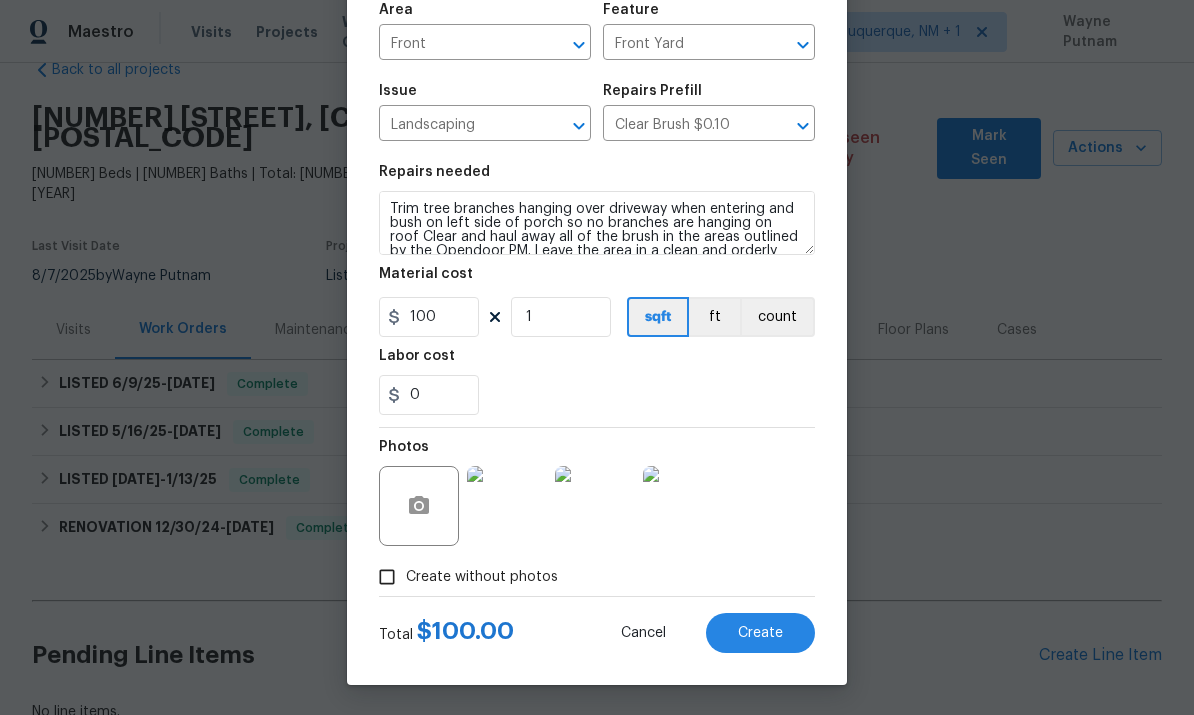 click on "Create" at bounding box center [760, 633] 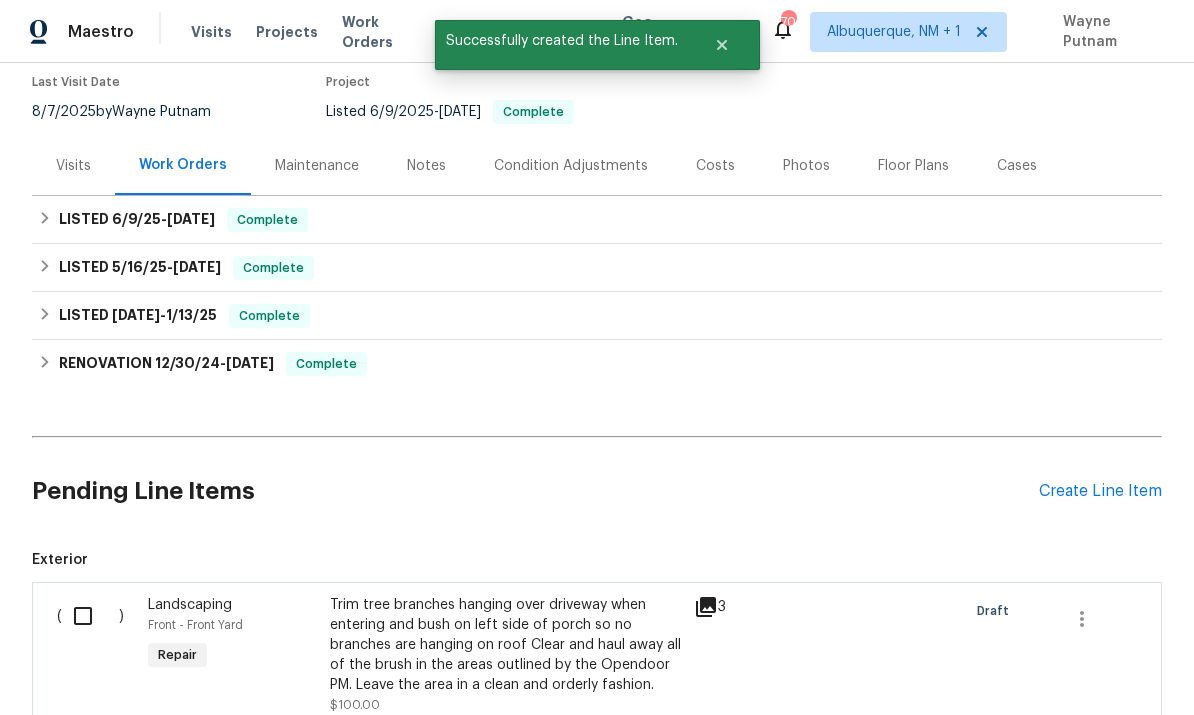scroll, scrollTop: 230, scrollLeft: 0, axis: vertical 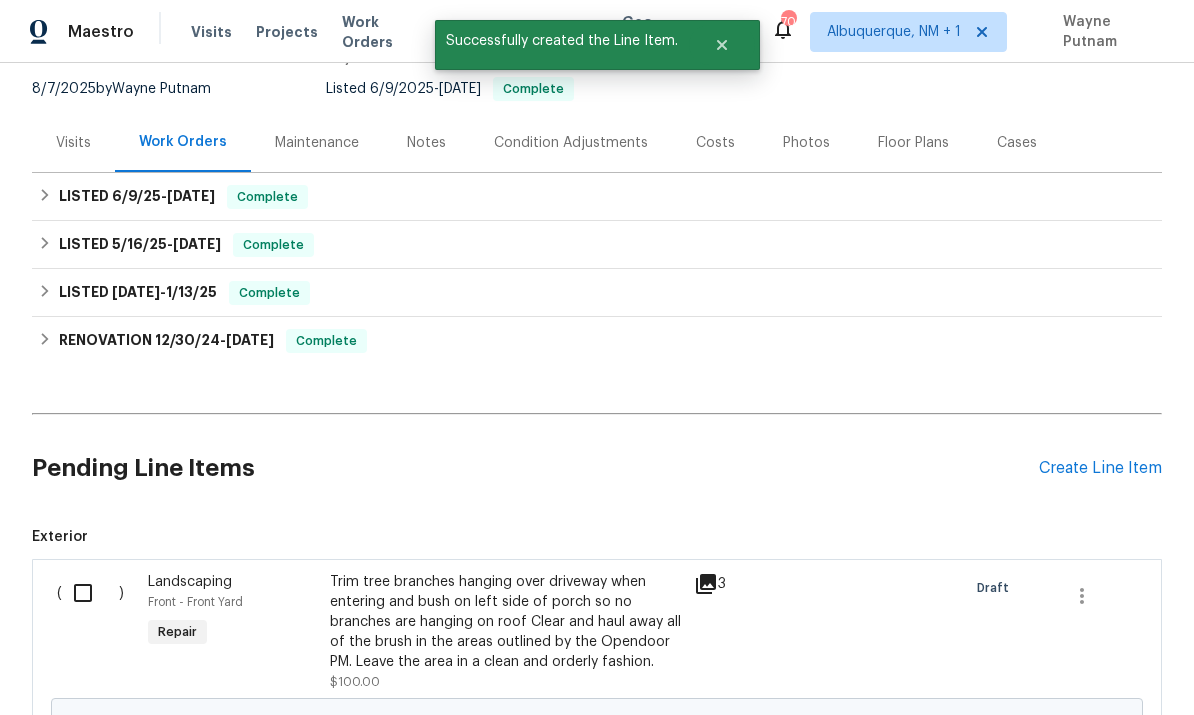 click at bounding box center [90, 593] 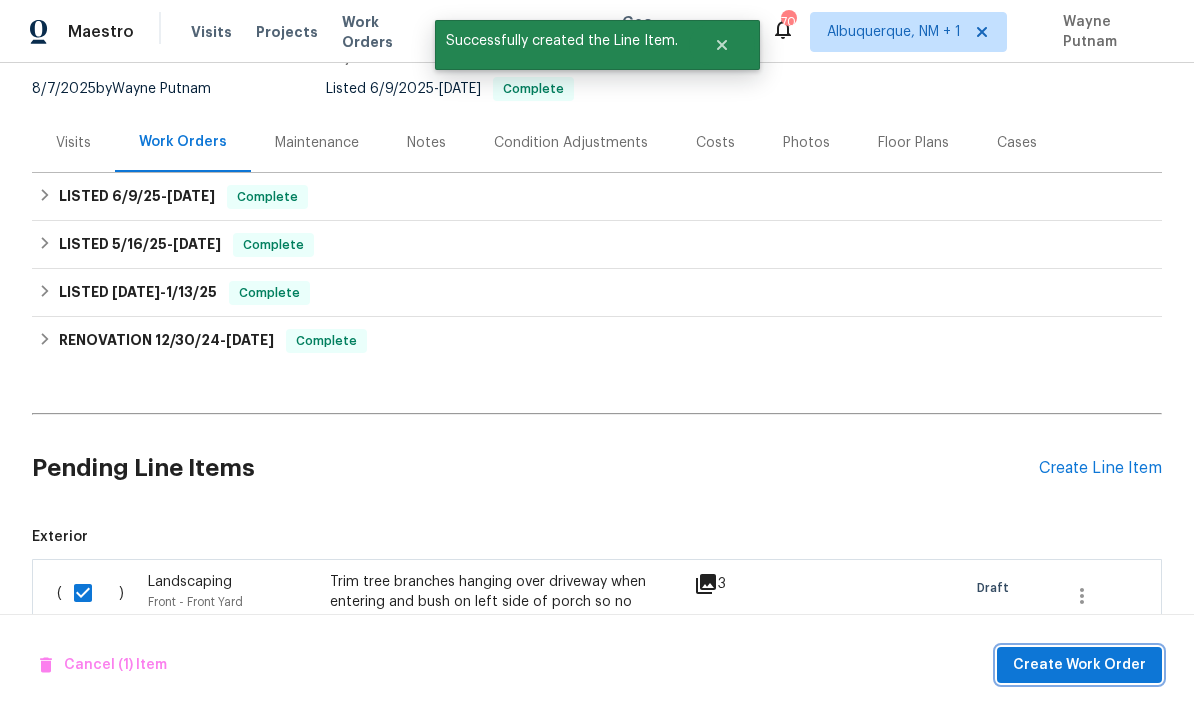 click on "Create Work Order" at bounding box center (1079, 665) 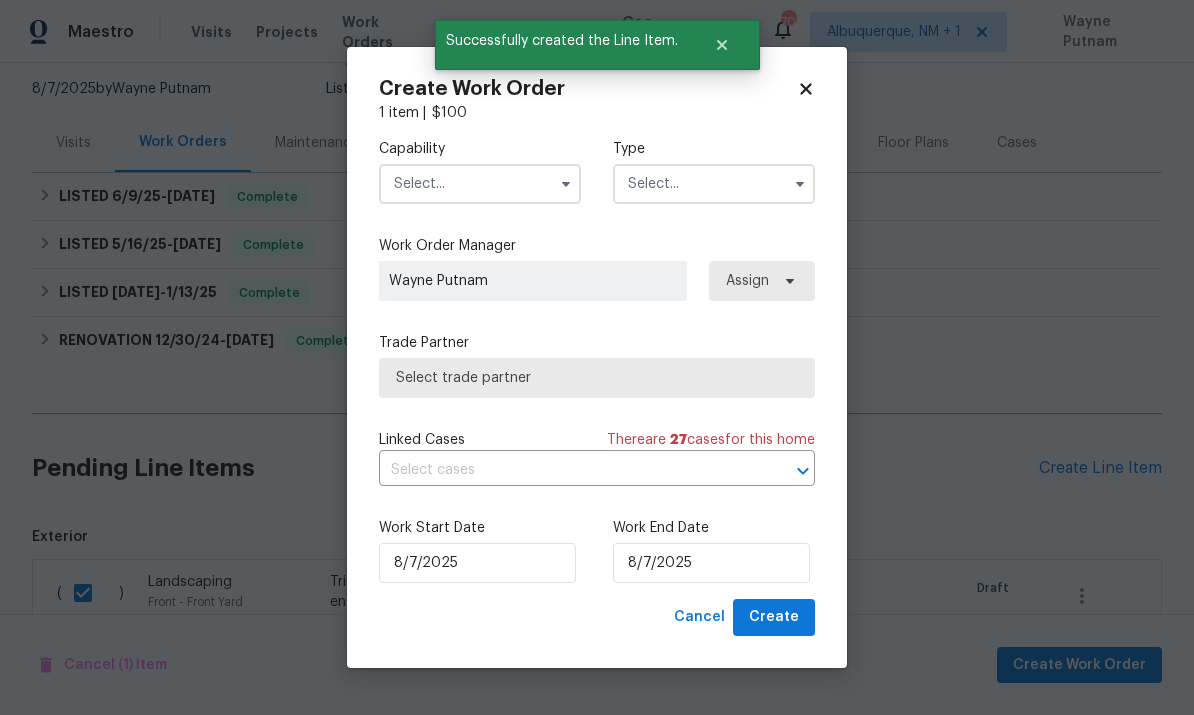 click at bounding box center [480, 184] 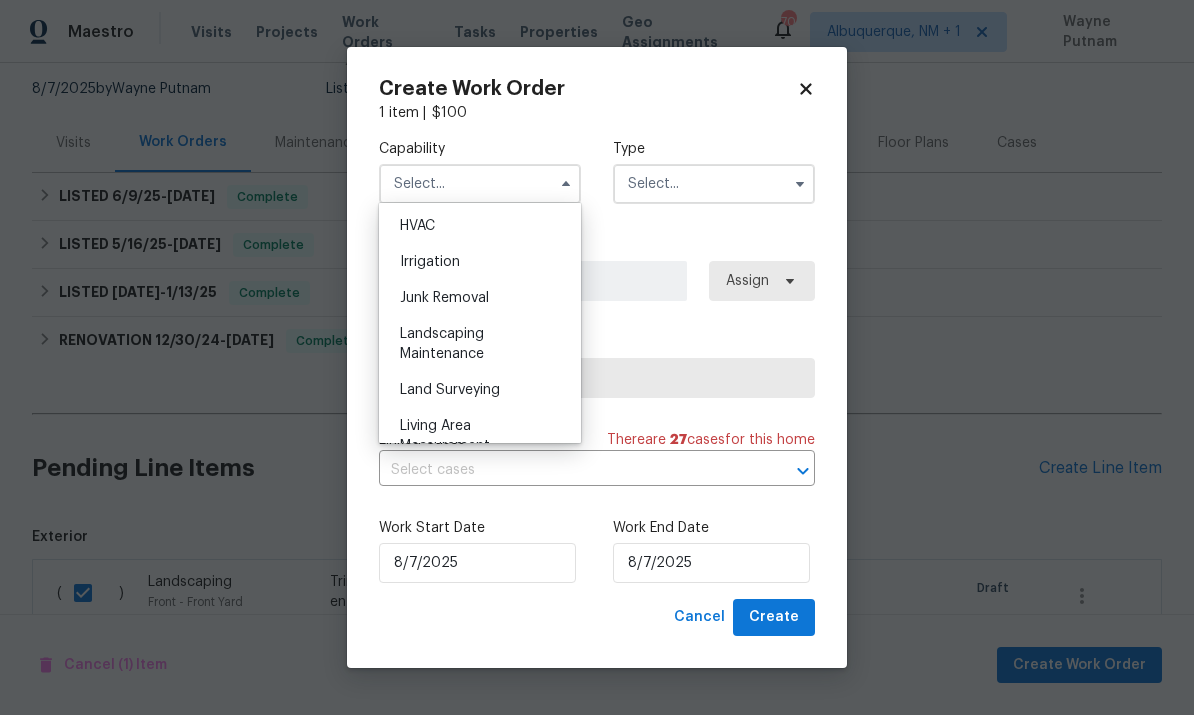 scroll, scrollTop: 1207, scrollLeft: 0, axis: vertical 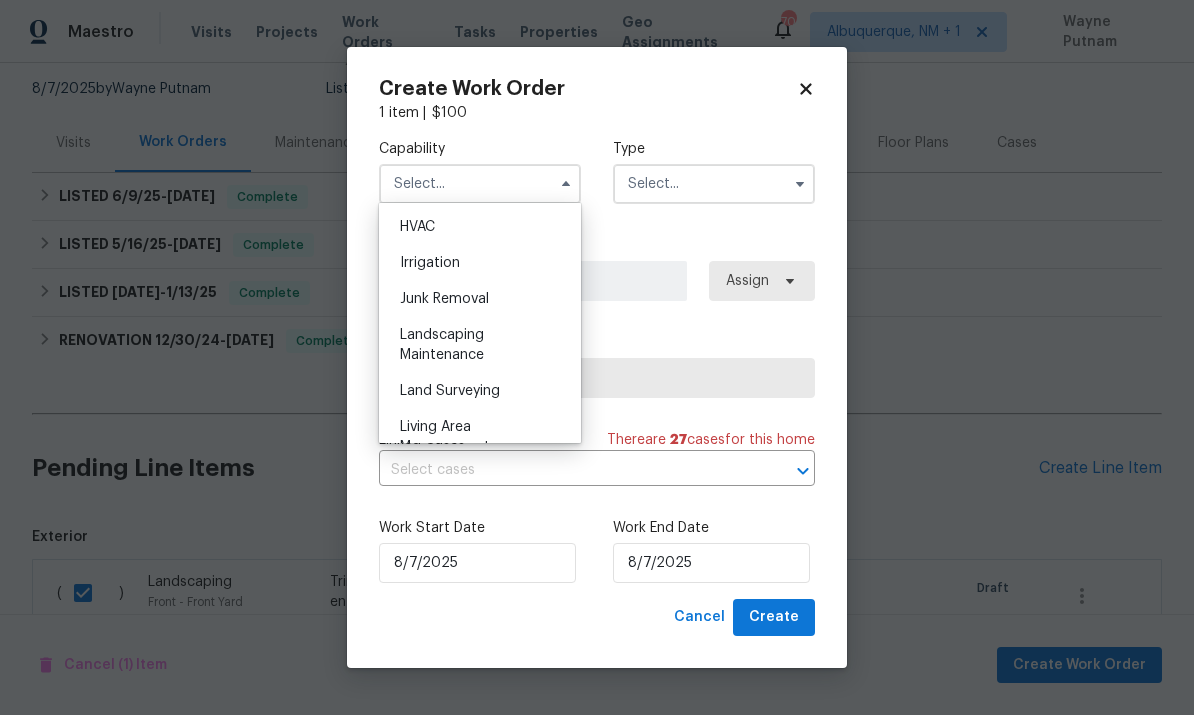 click on "Landscaping Maintenance" at bounding box center (442, 345) 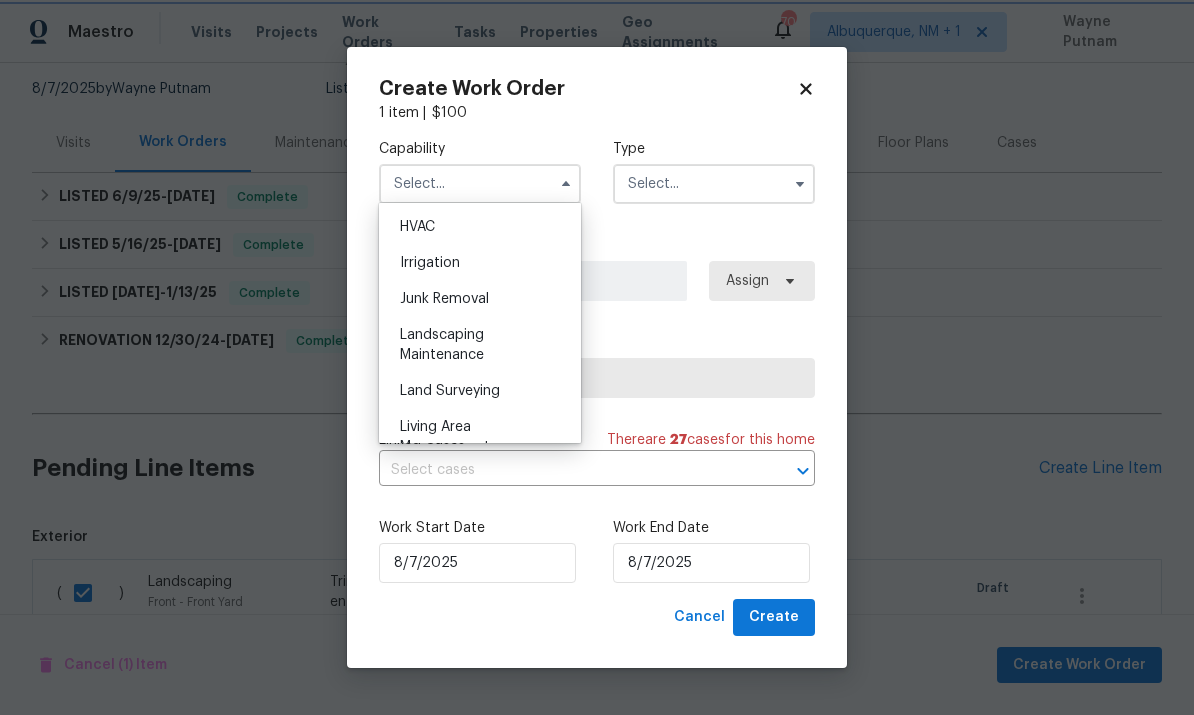 type on "Landscaping Maintenance" 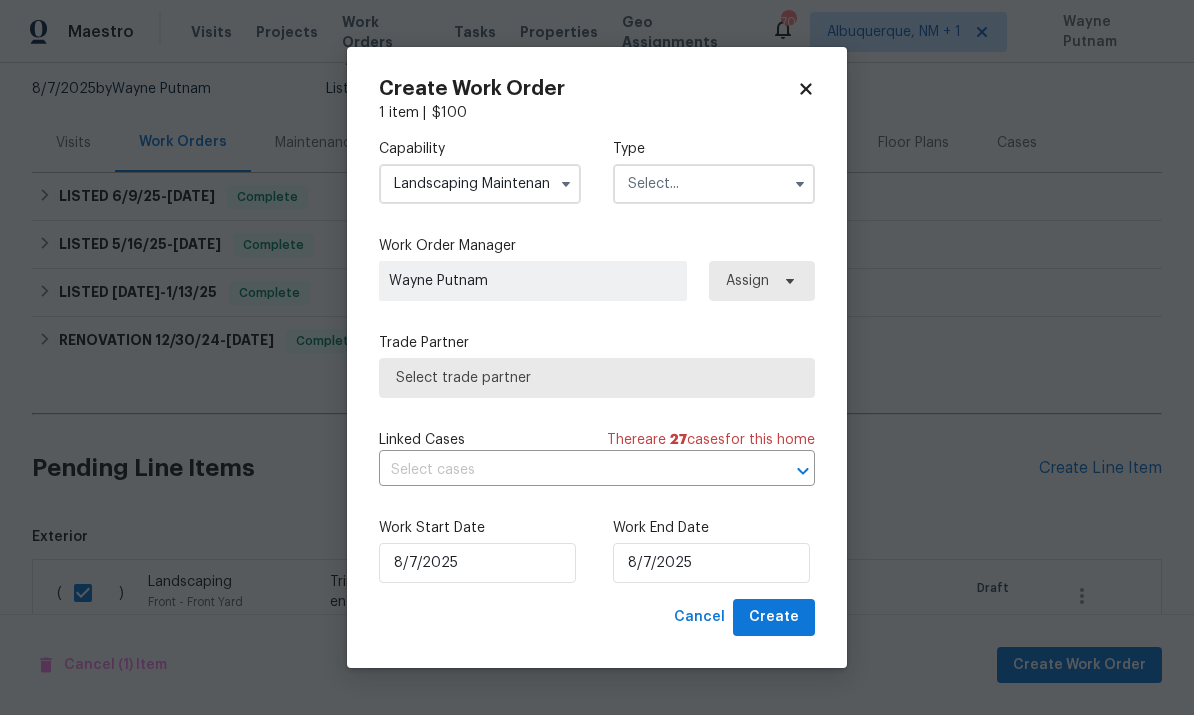 click at bounding box center (714, 184) 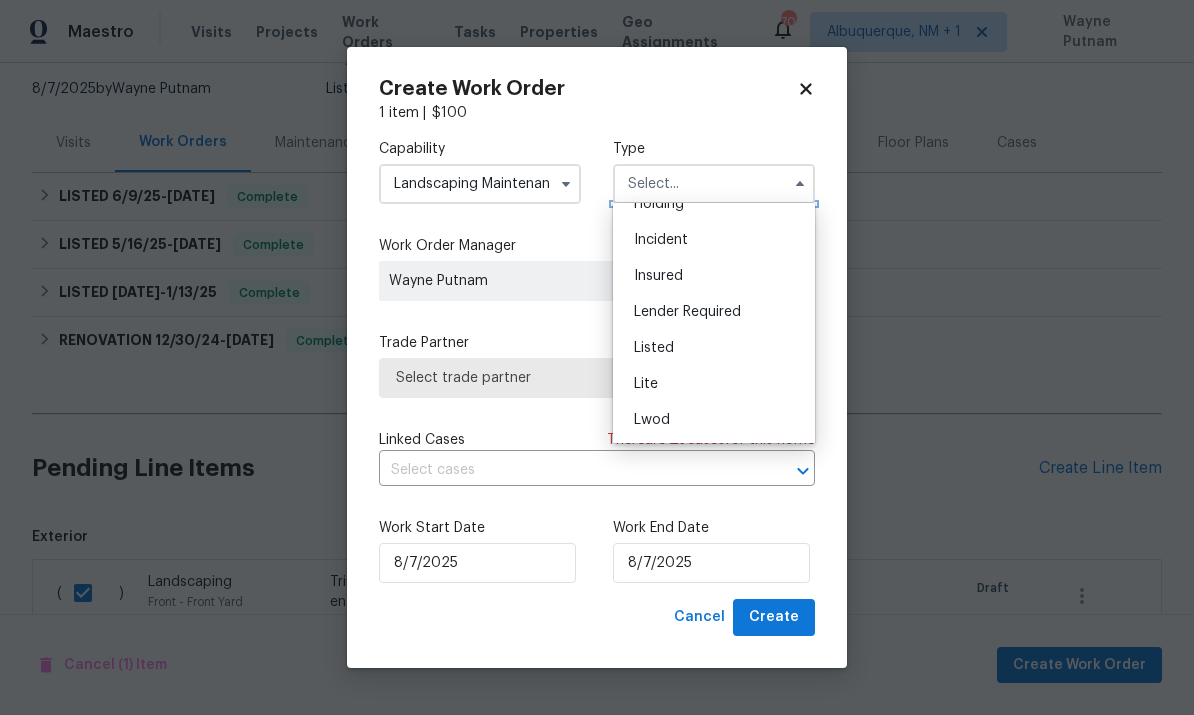 scroll, scrollTop: 98, scrollLeft: 0, axis: vertical 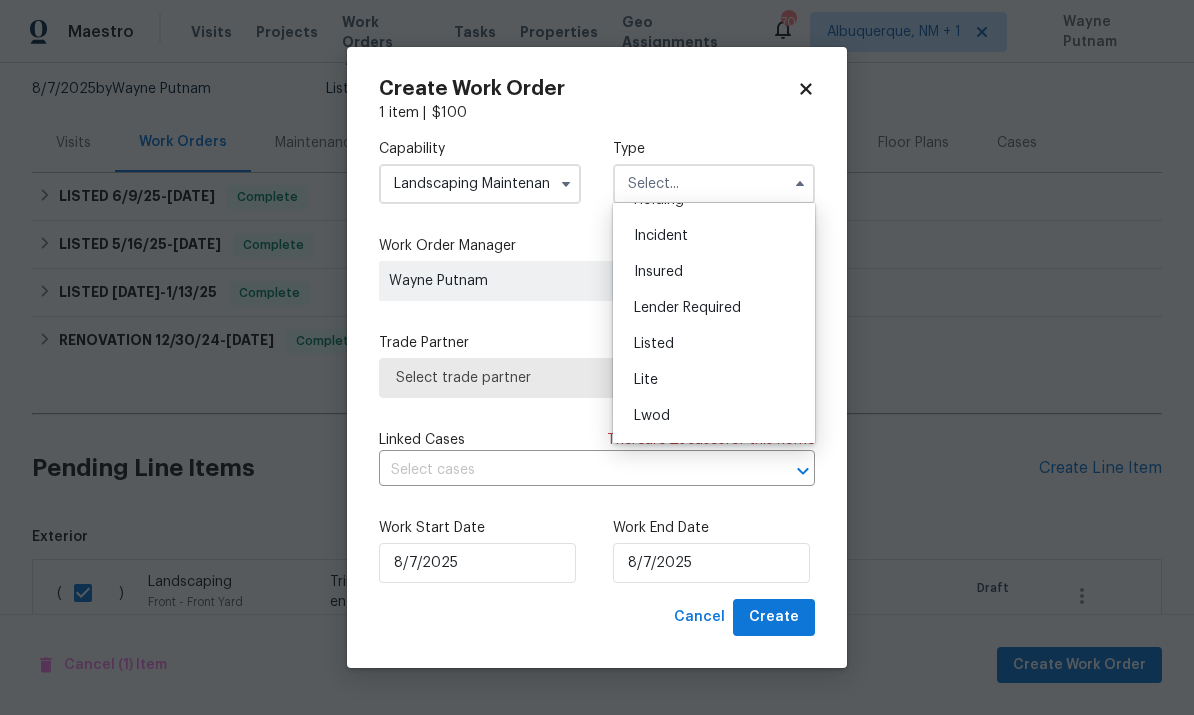 click on "Listed" at bounding box center [714, 344] 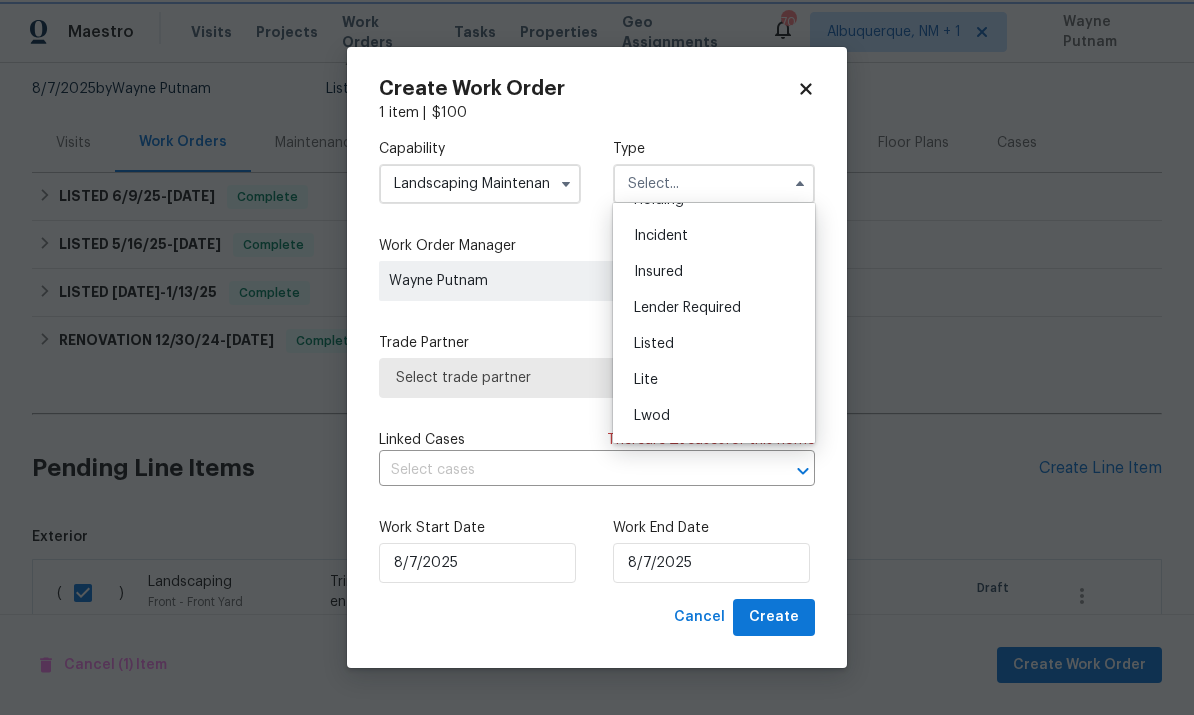 type on "Listed" 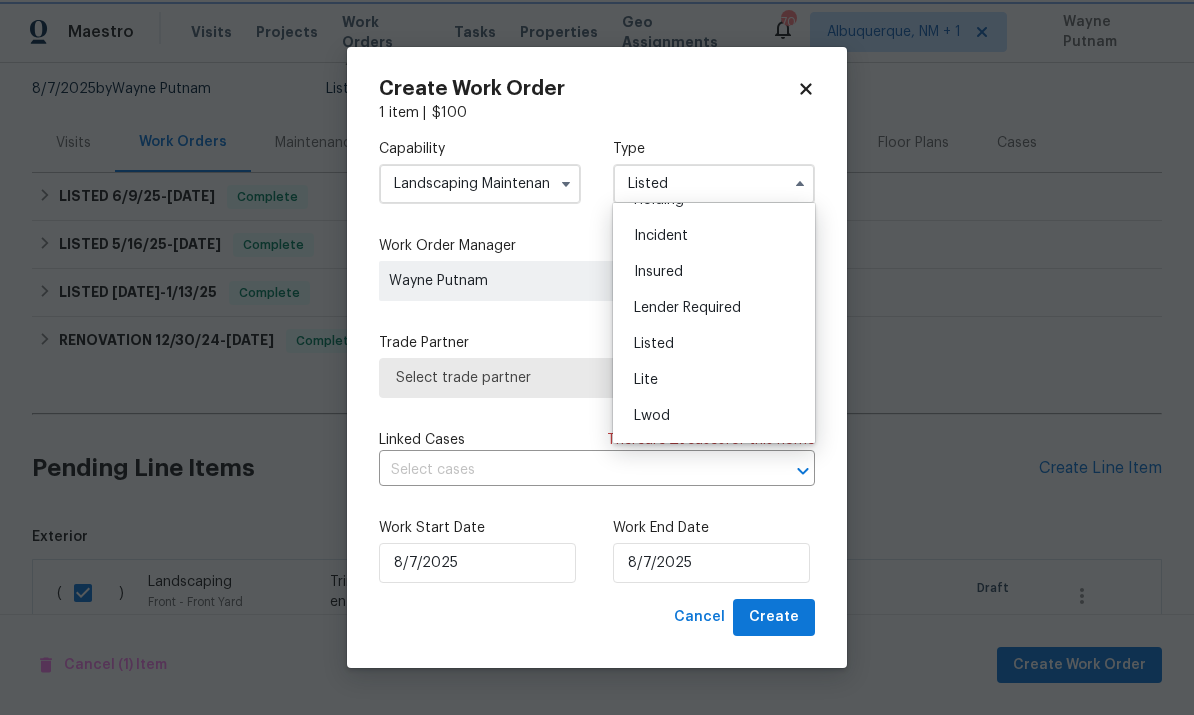 scroll, scrollTop: 0, scrollLeft: 0, axis: both 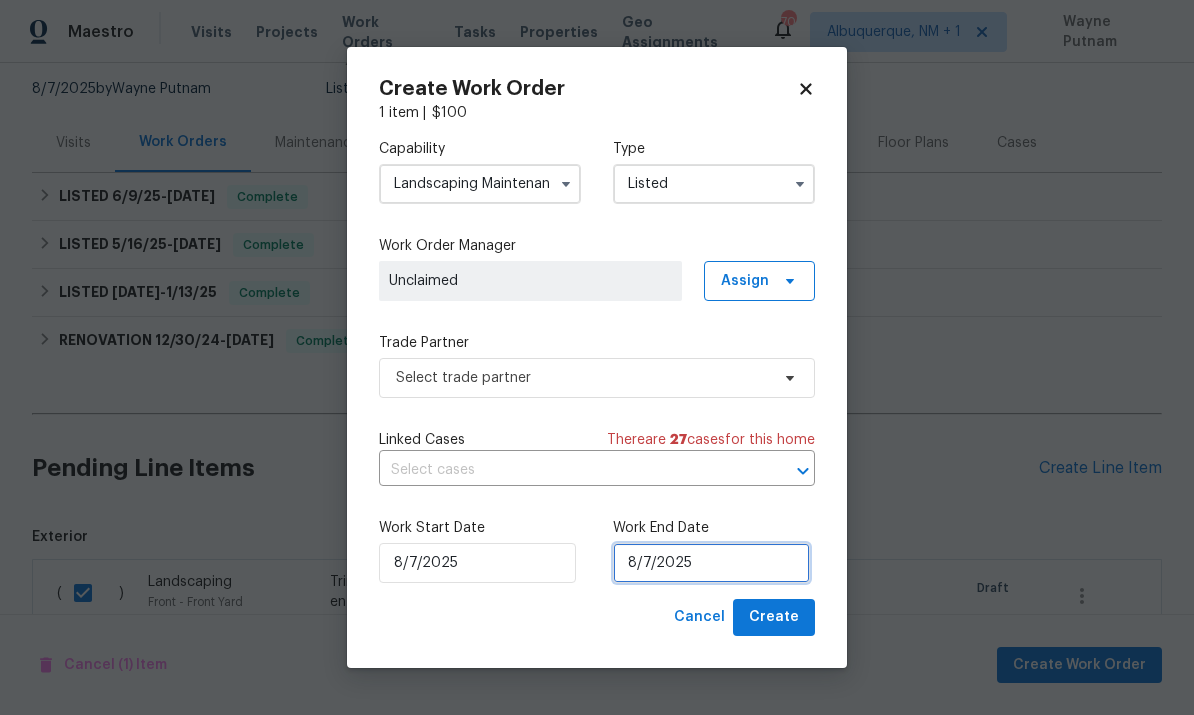 click on "8/7/2025" at bounding box center [711, 563] 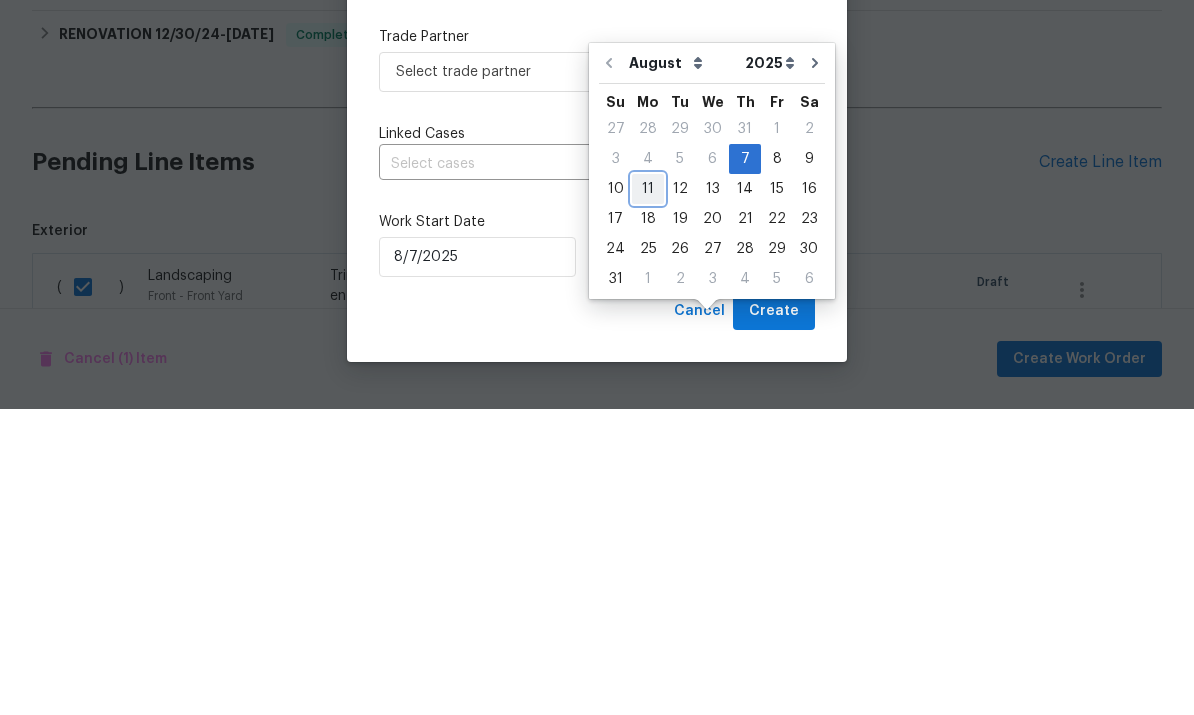 click on "11" at bounding box center [648, 495] 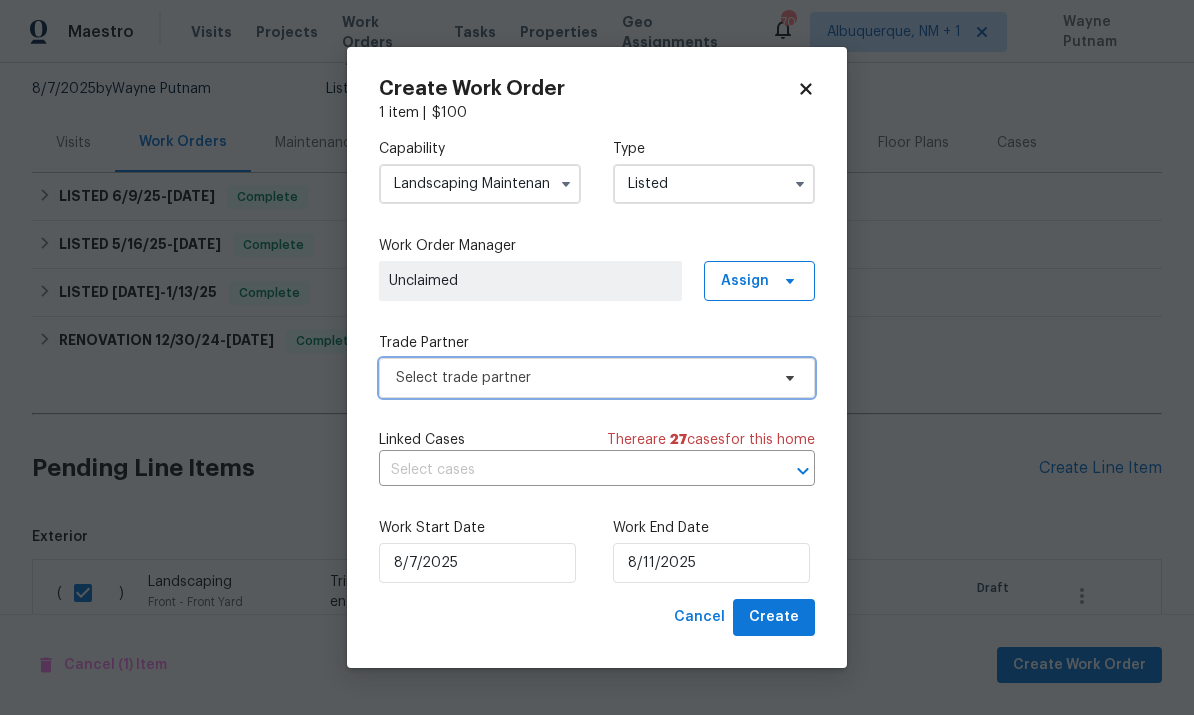 click 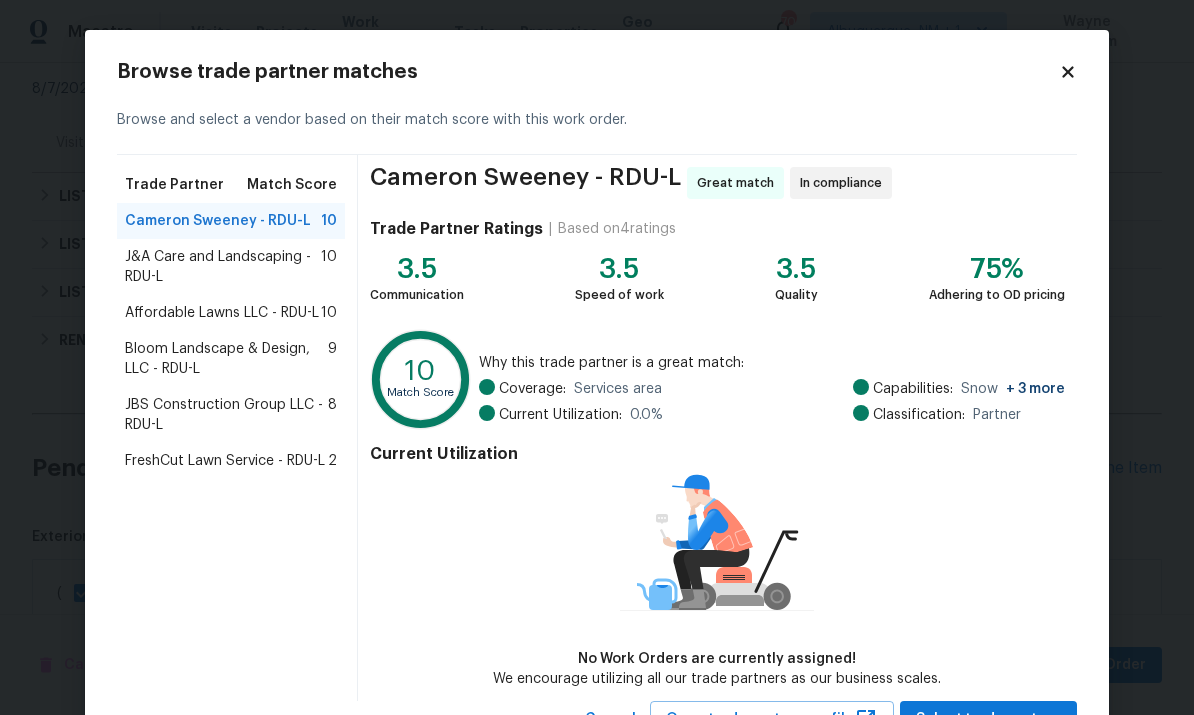 click on "Bloom Landscape & Design, LLC - RDU-L" at bounding box center [226, 359] 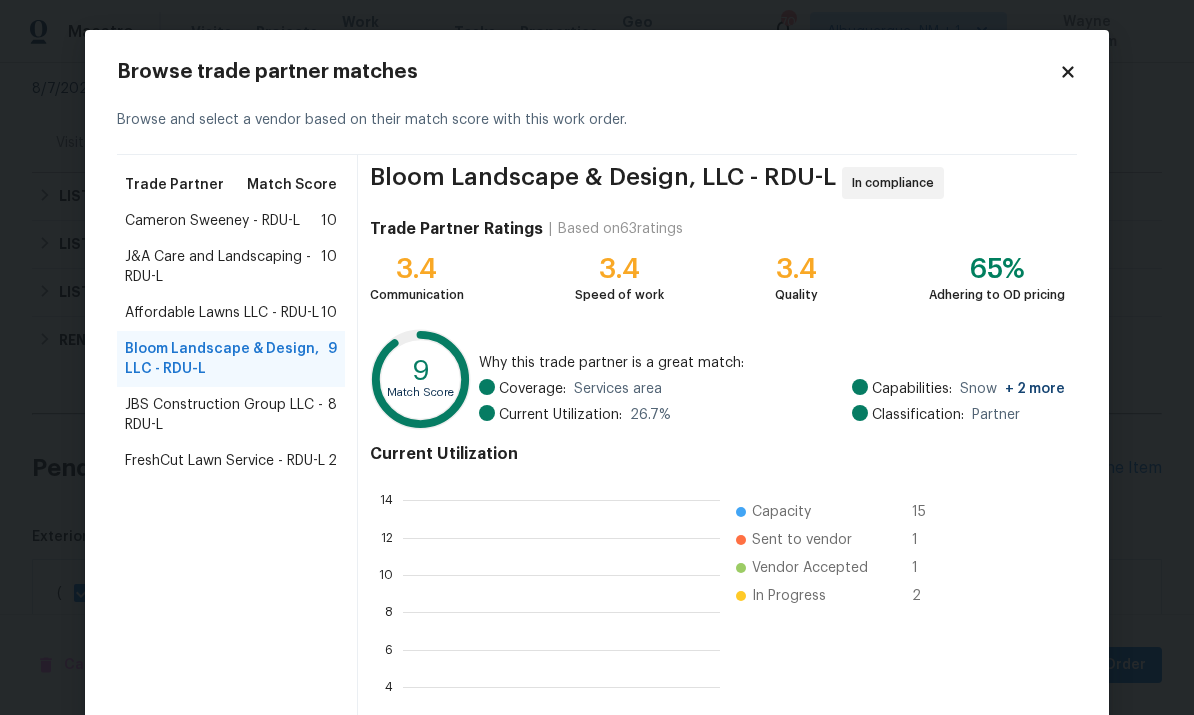 scroll, scrollTop: 2, scrollLeft: 2, axis: both 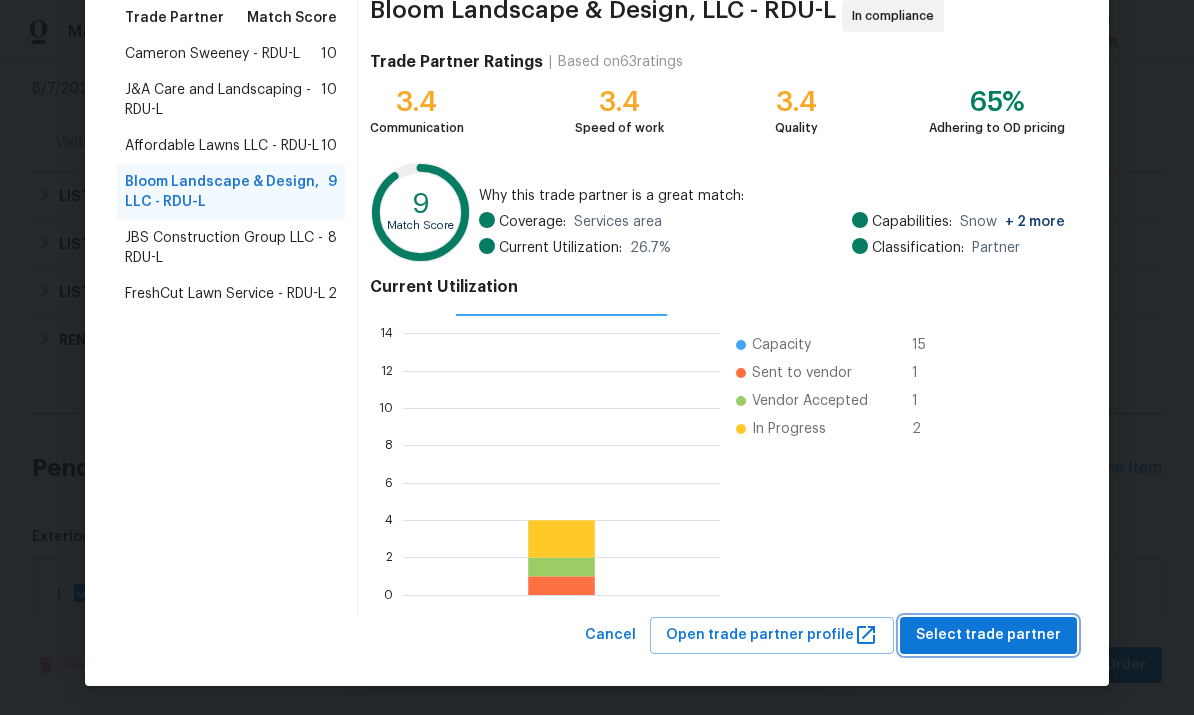click on "Select trade partner" at bounding box center [988, 635] 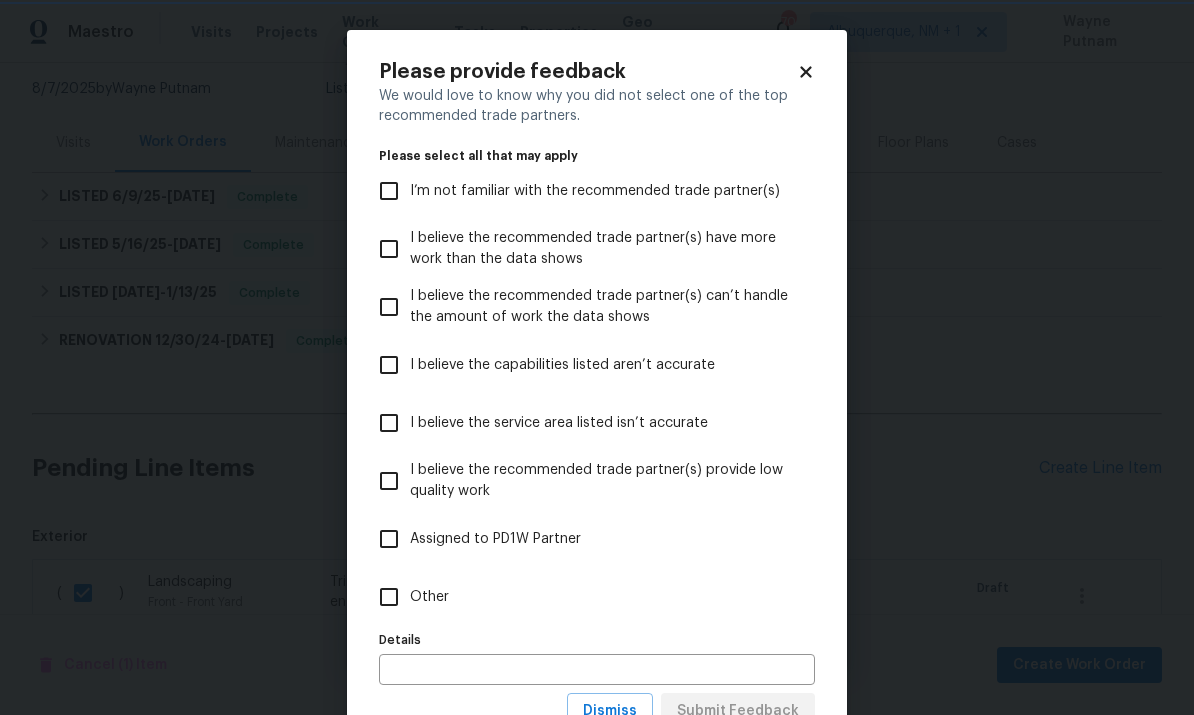 scroll, scrollTop: 0, scrollLeft: 0, axis: both 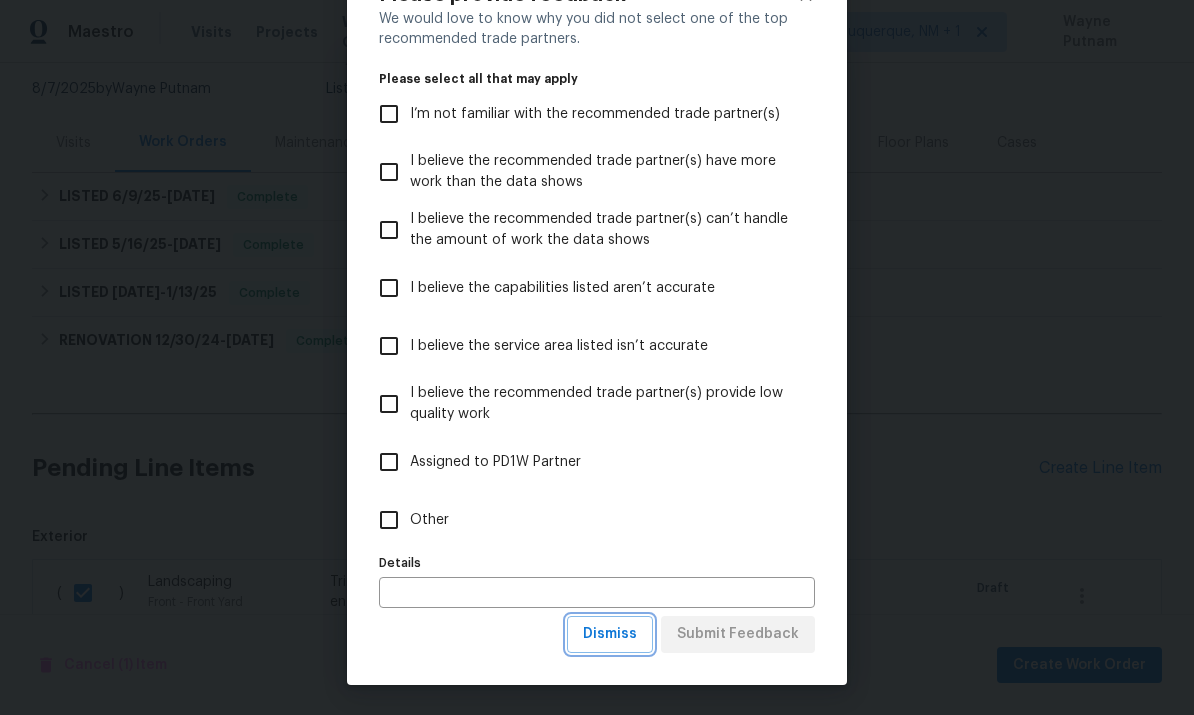 click on "Dismiss" at bounding box center (610, 634) 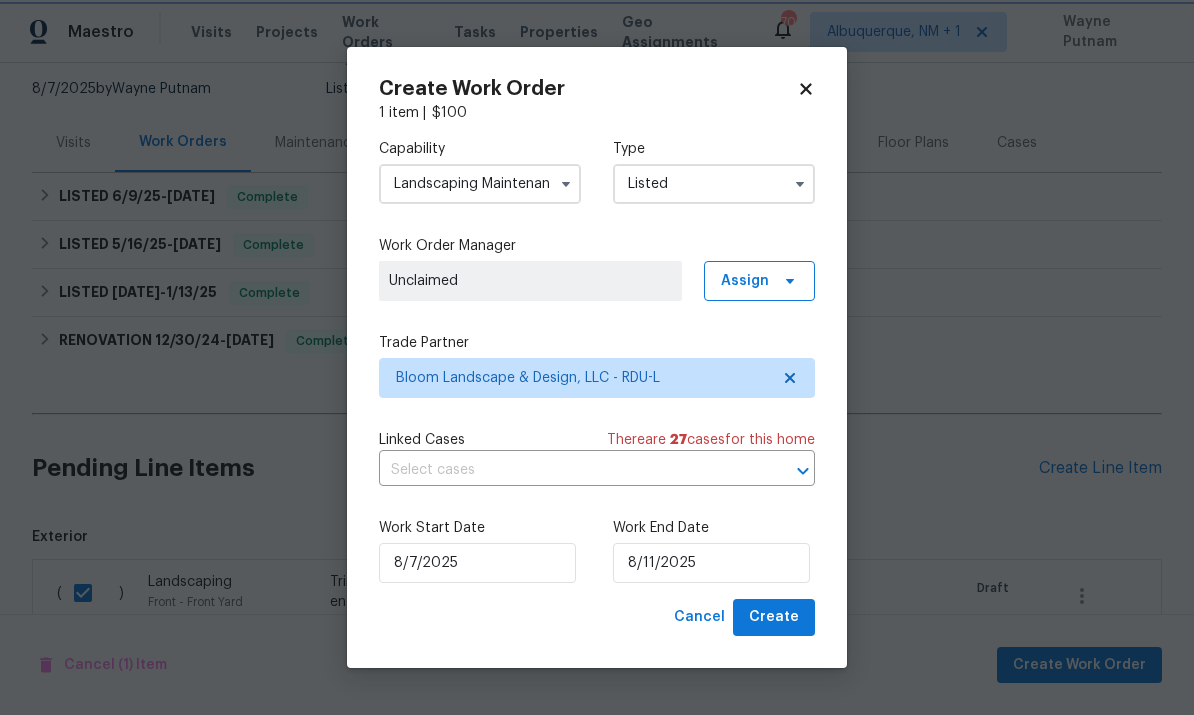scroll, scrollTop: 0, scrollLeft: 0, axis: both 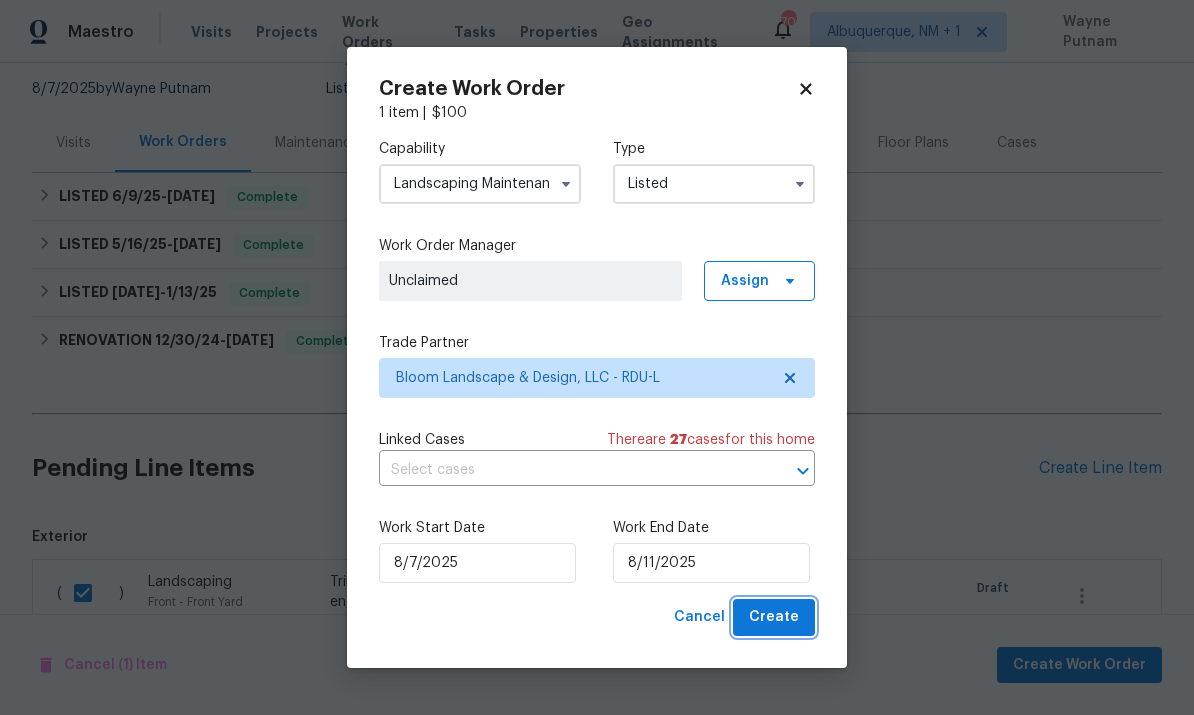 click on "Create" at bounding box center (774, 617) 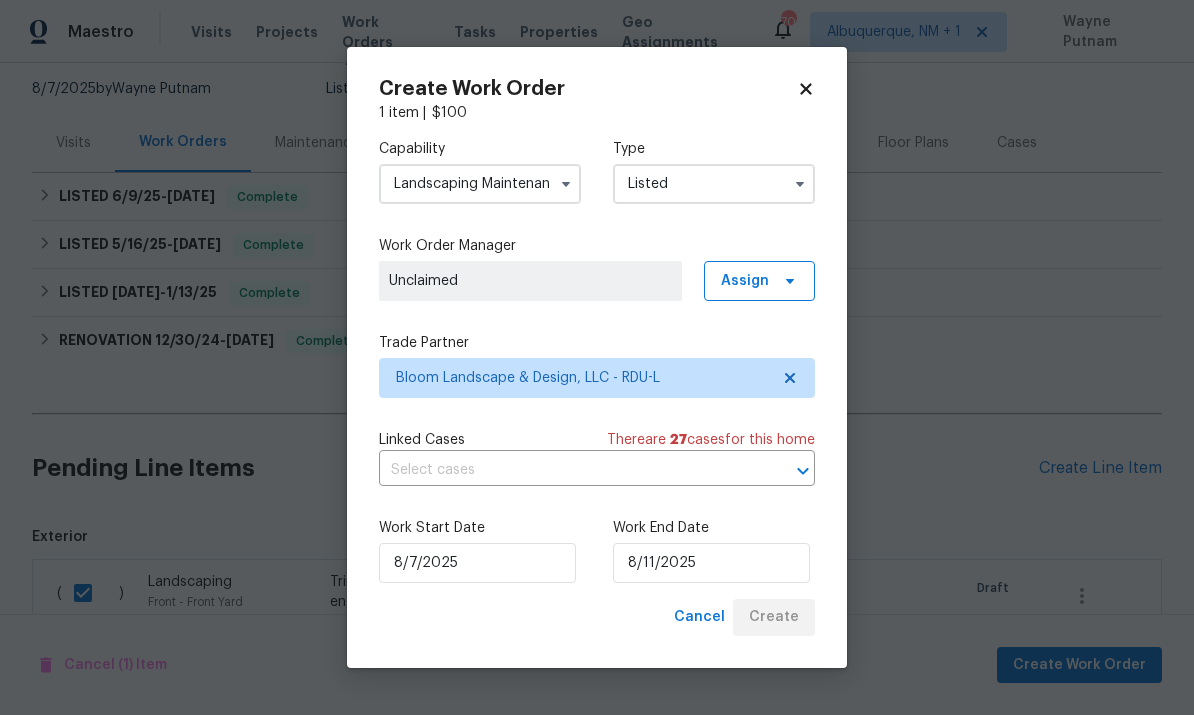 checkbox on "false" 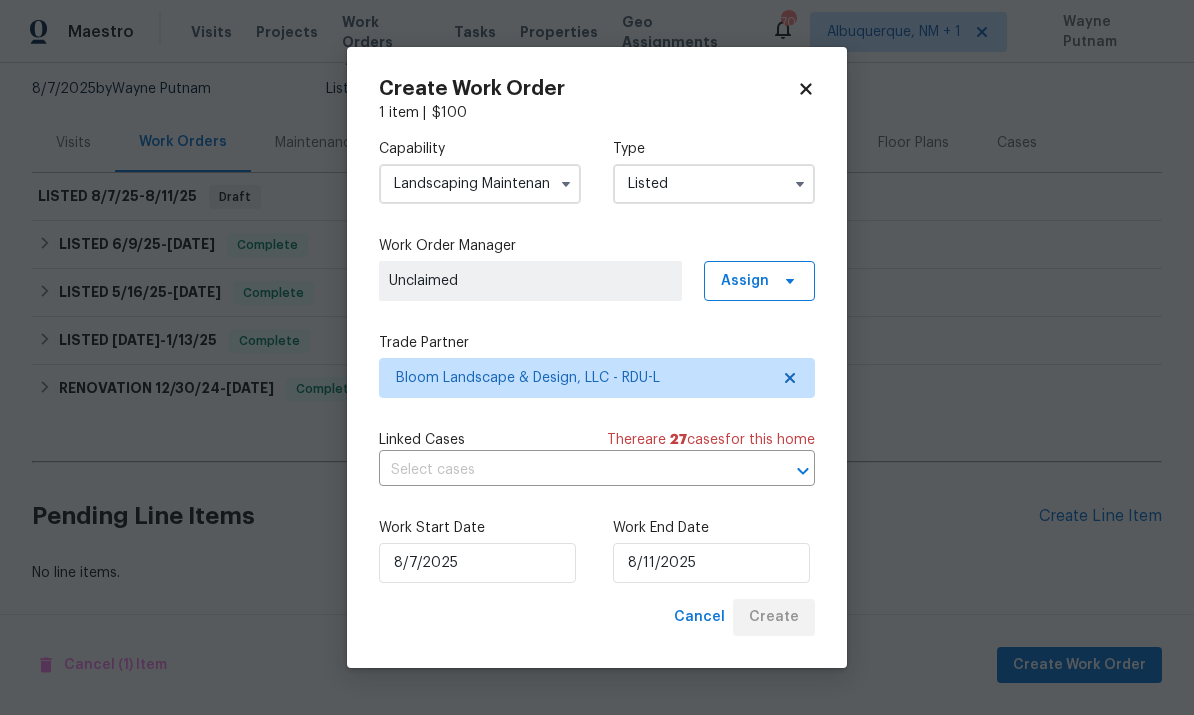 scroll, scrollTop: 118, scrollLeft: 0, axis: vertical 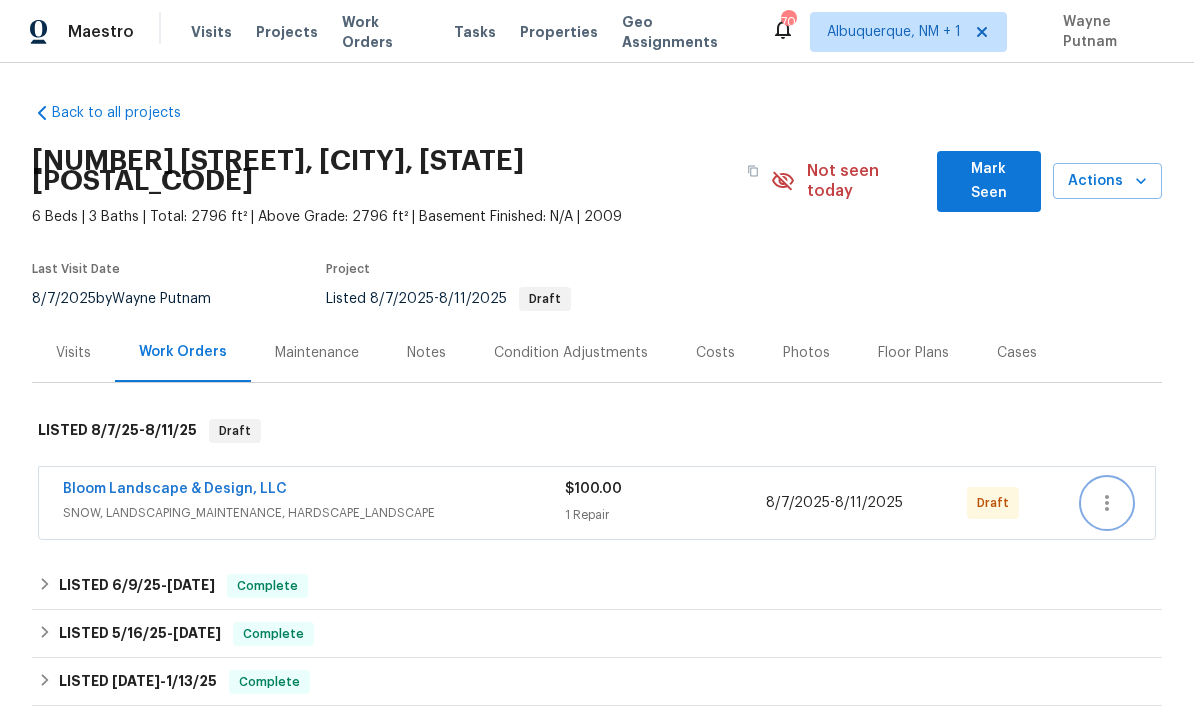click 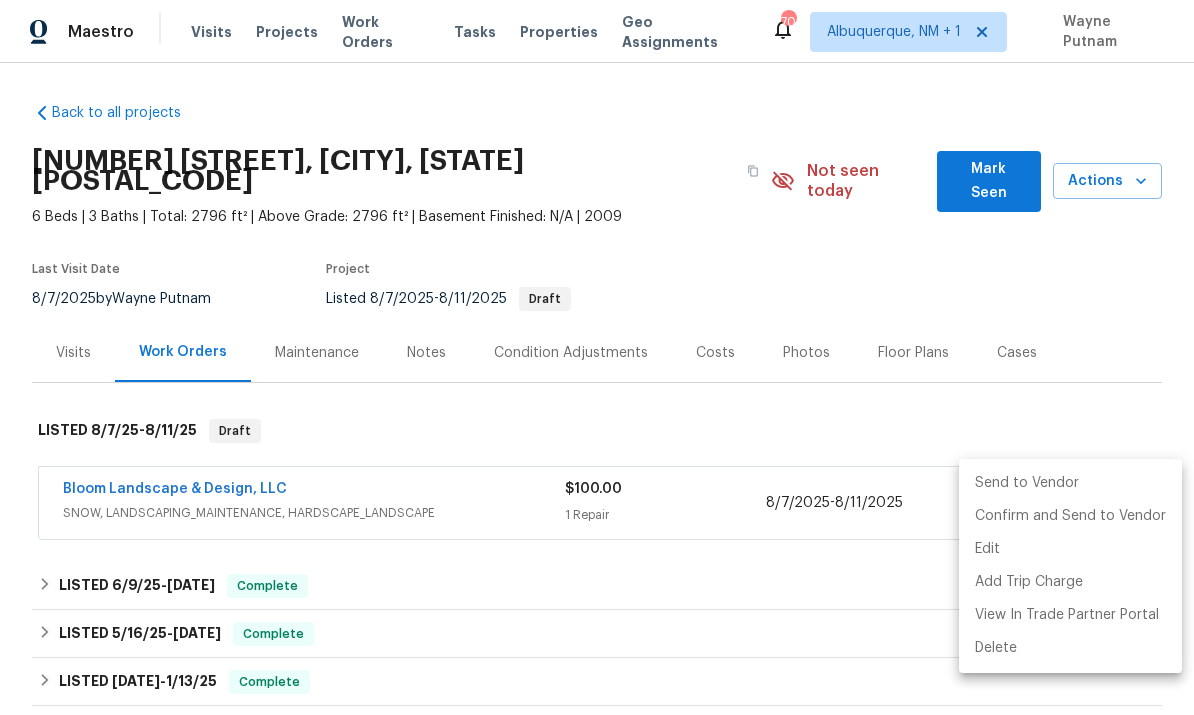 click on "Send to Vendor" at bounding box center (1070, 483) 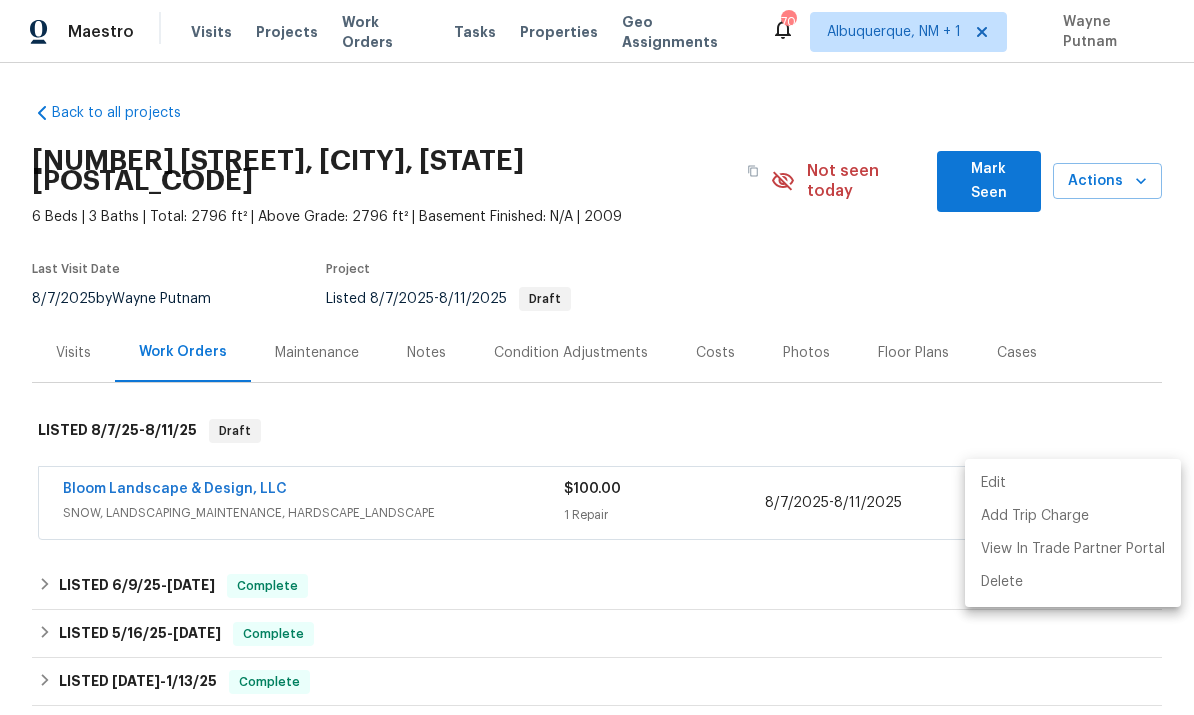 click at bounding box center [597, 357] 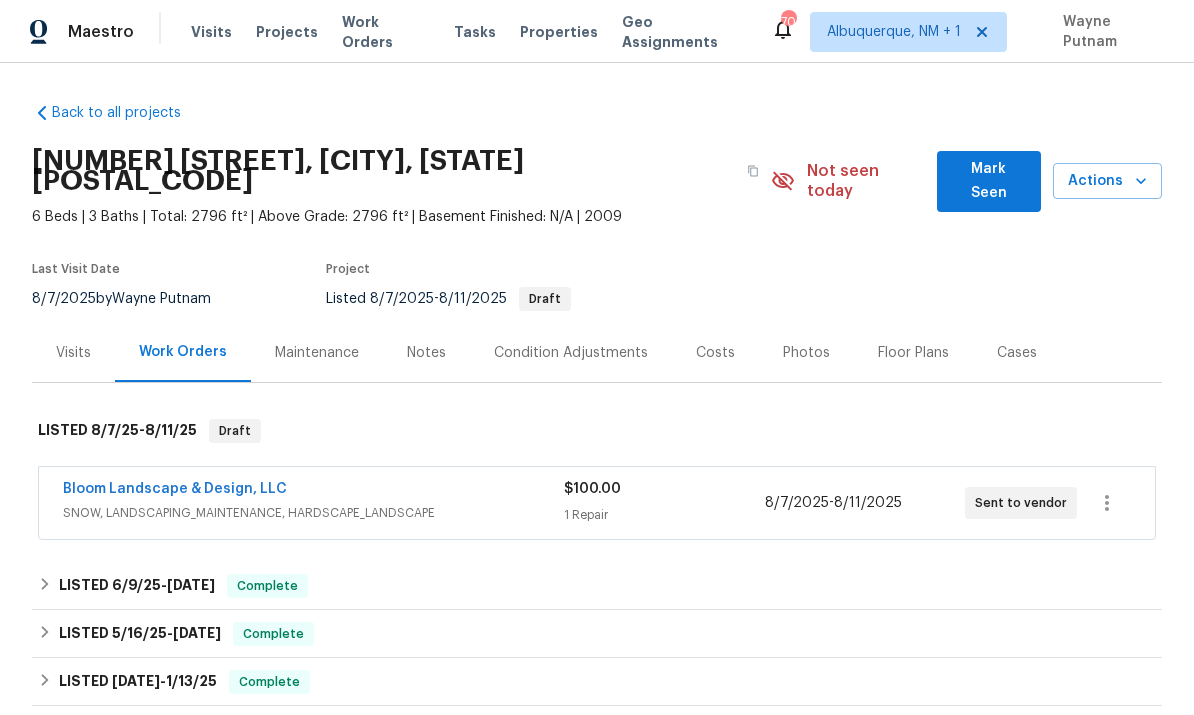click on "Bloom Landscape & Design, LLC" at bounding box center [175, 489] 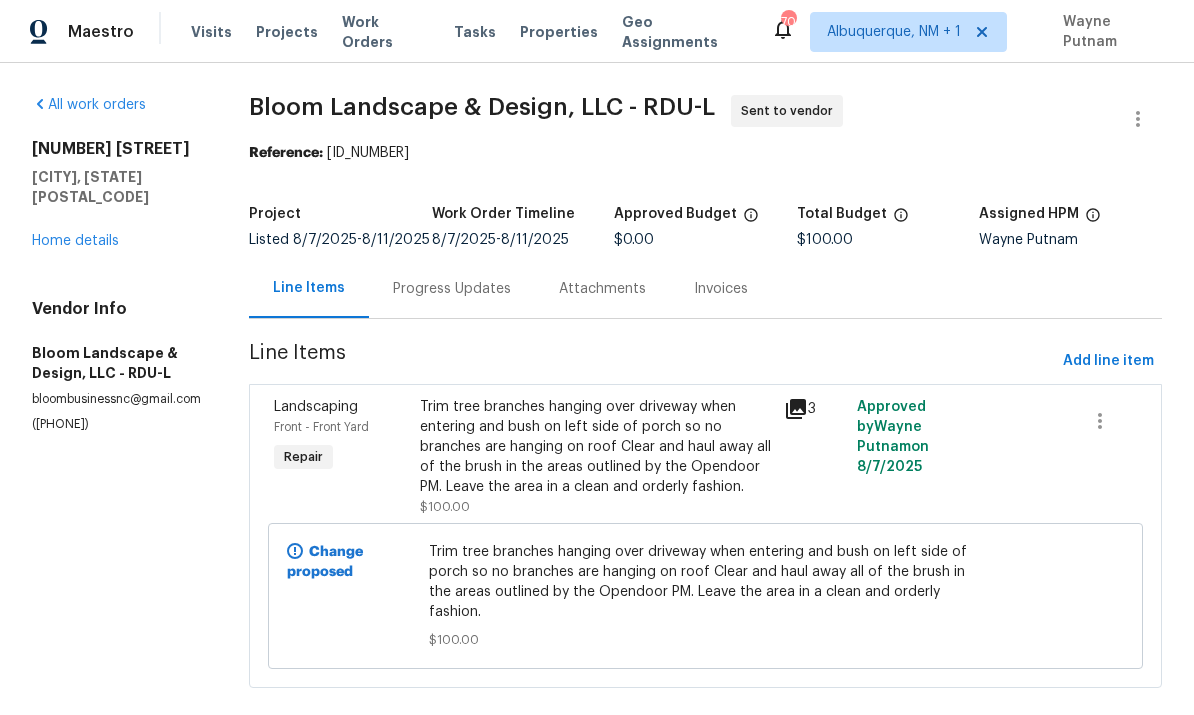 click on "Progress Updates" at bounding box center (452, 289) 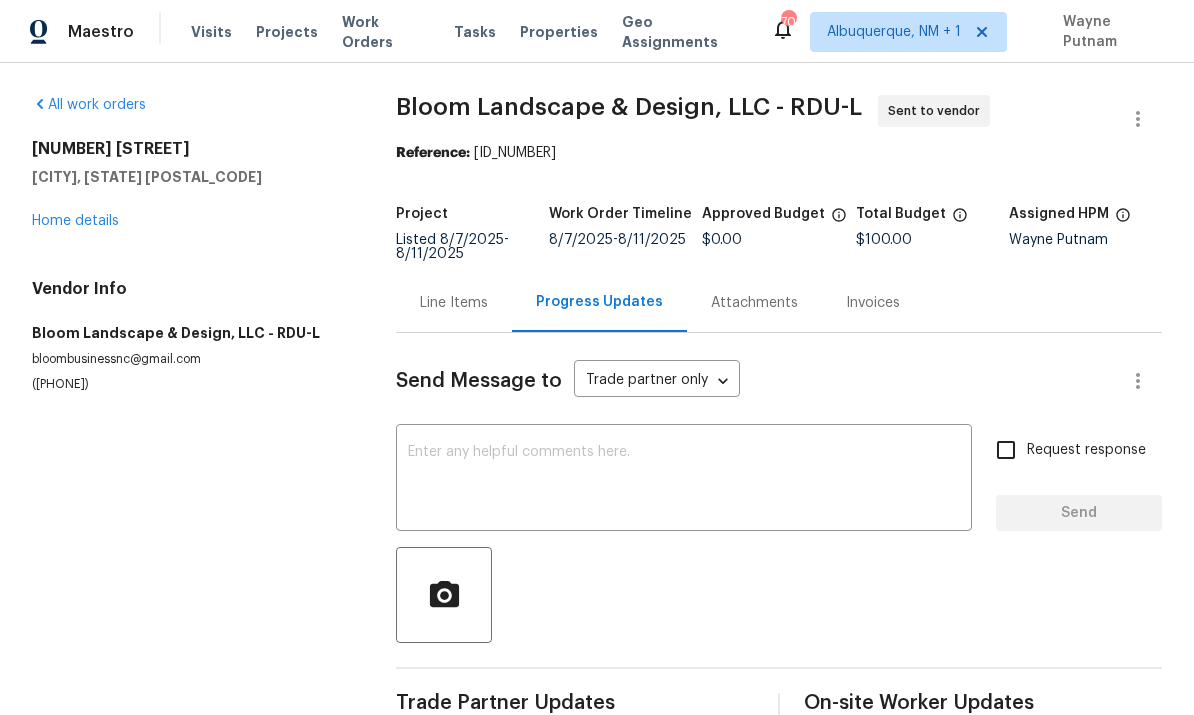 click at bounding box center [684, 480] 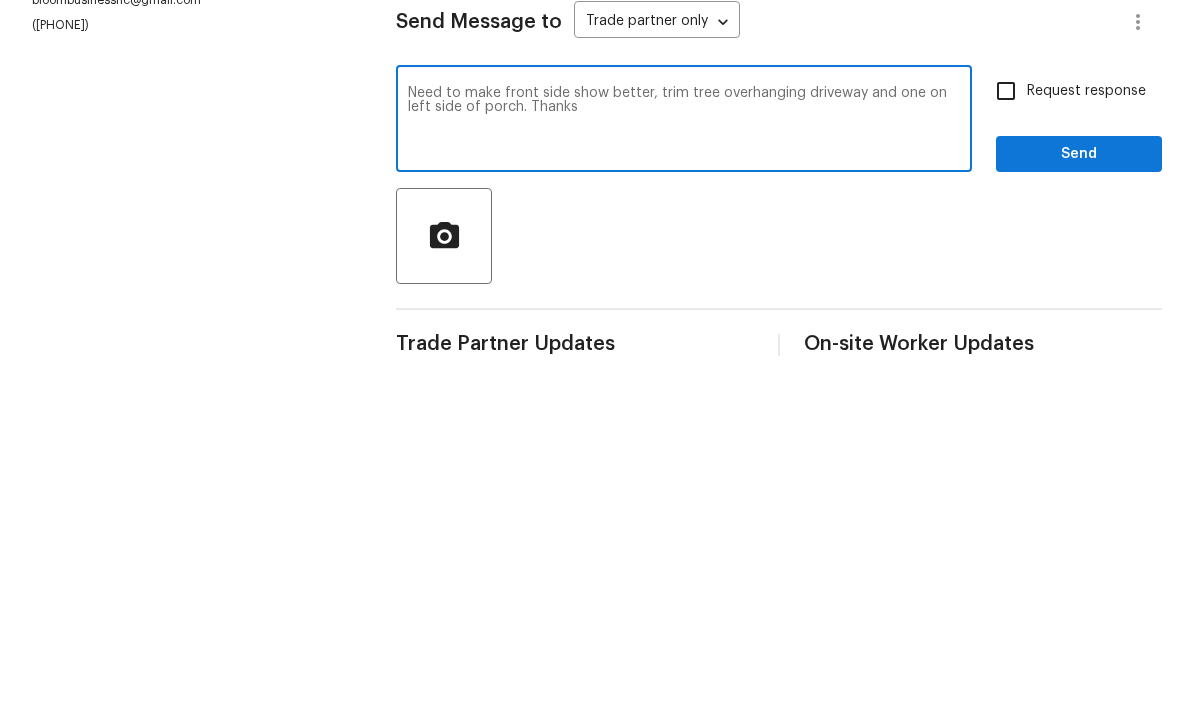 type on "Need to make front side show better, trim tree overhanging driveway and one on left side of porch. Thanks" 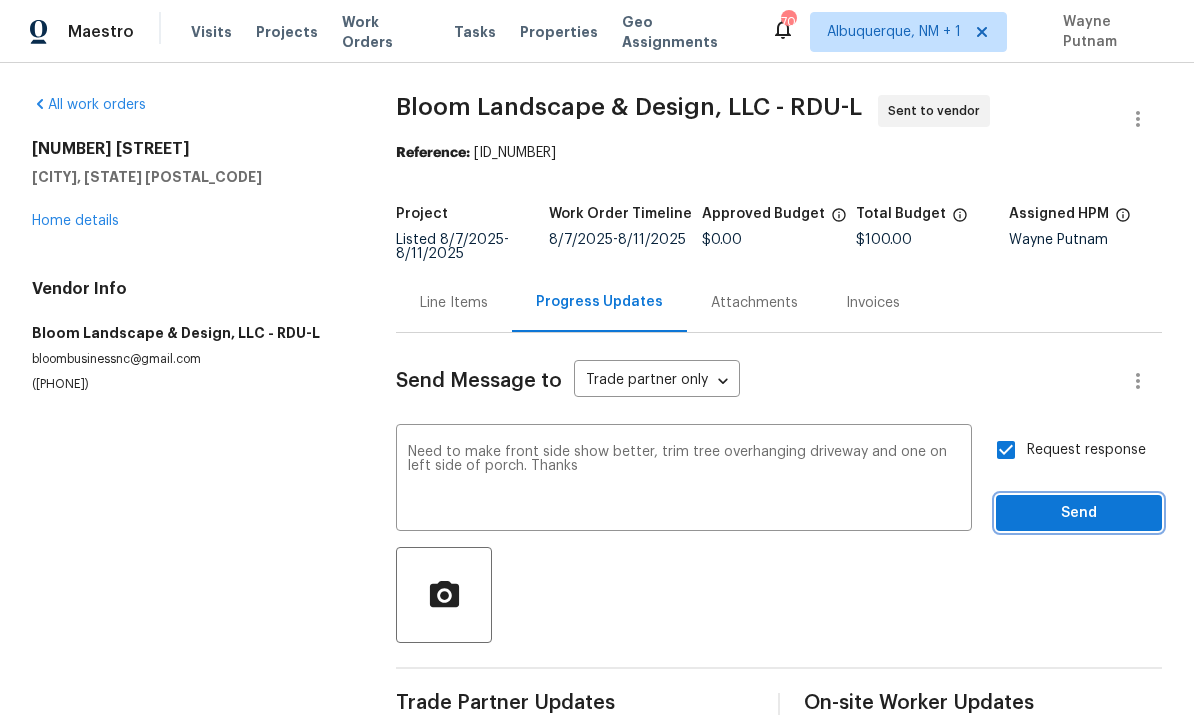 click on "Send" at bounding box center [1079, 513] 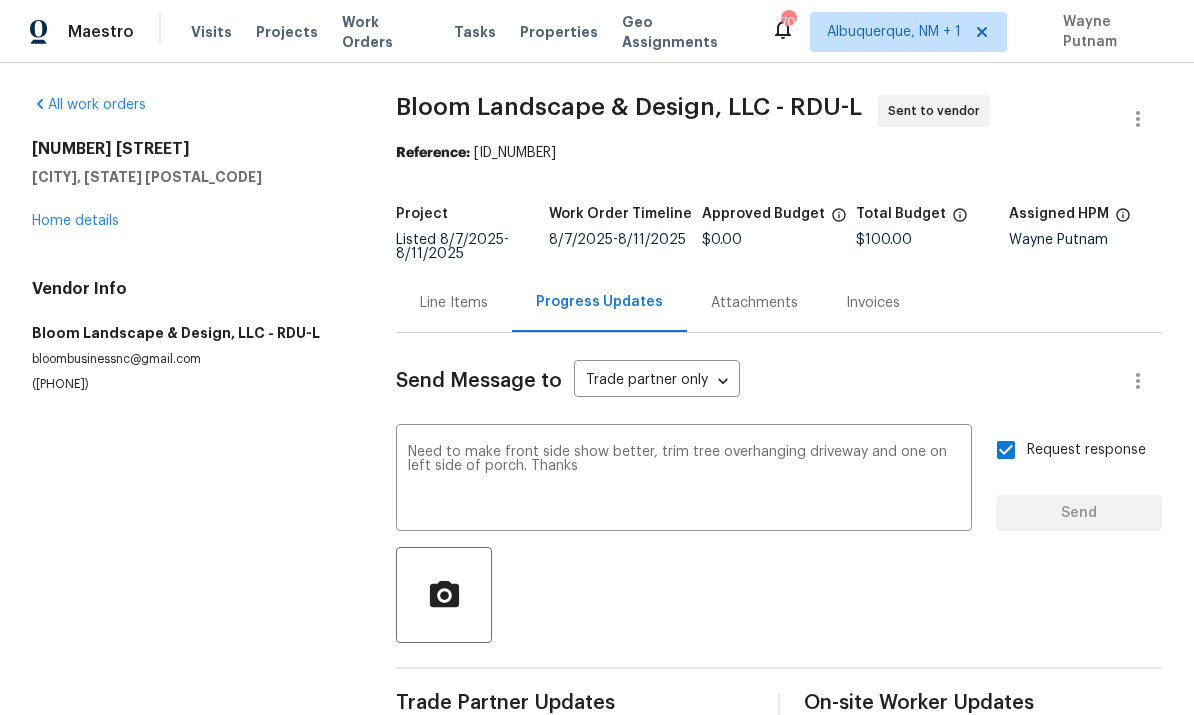type 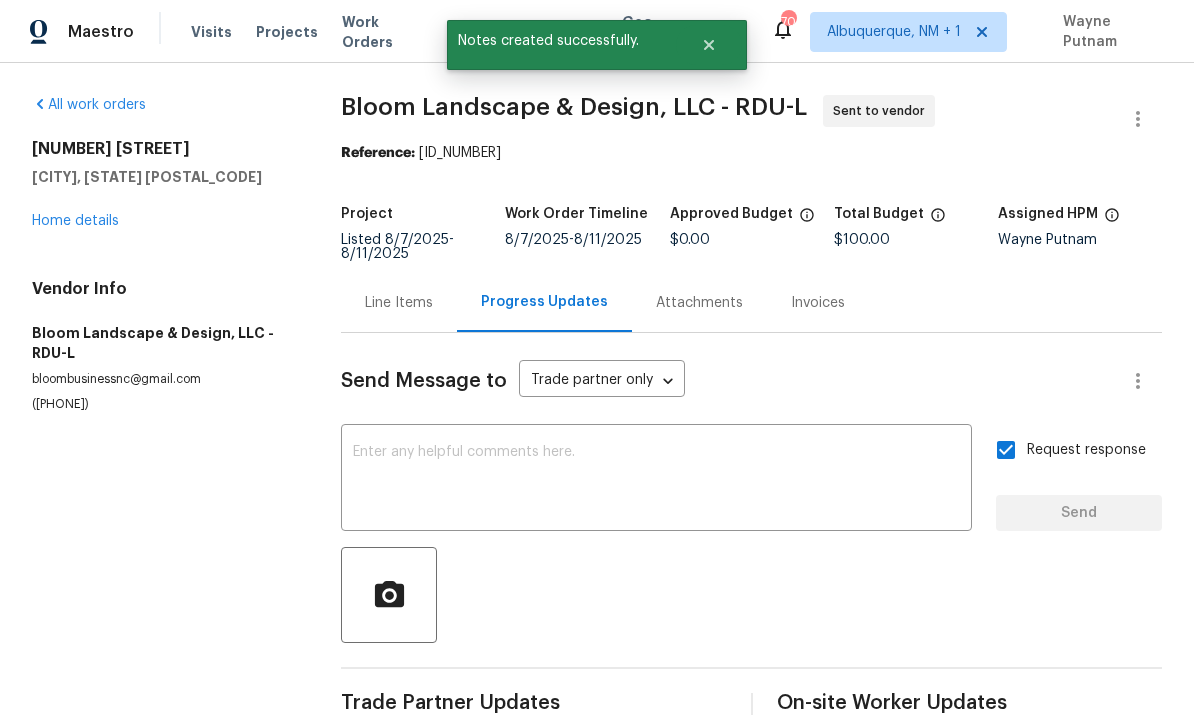 scroll, scrollTop: 0, scrollLeft: 0, axis: both 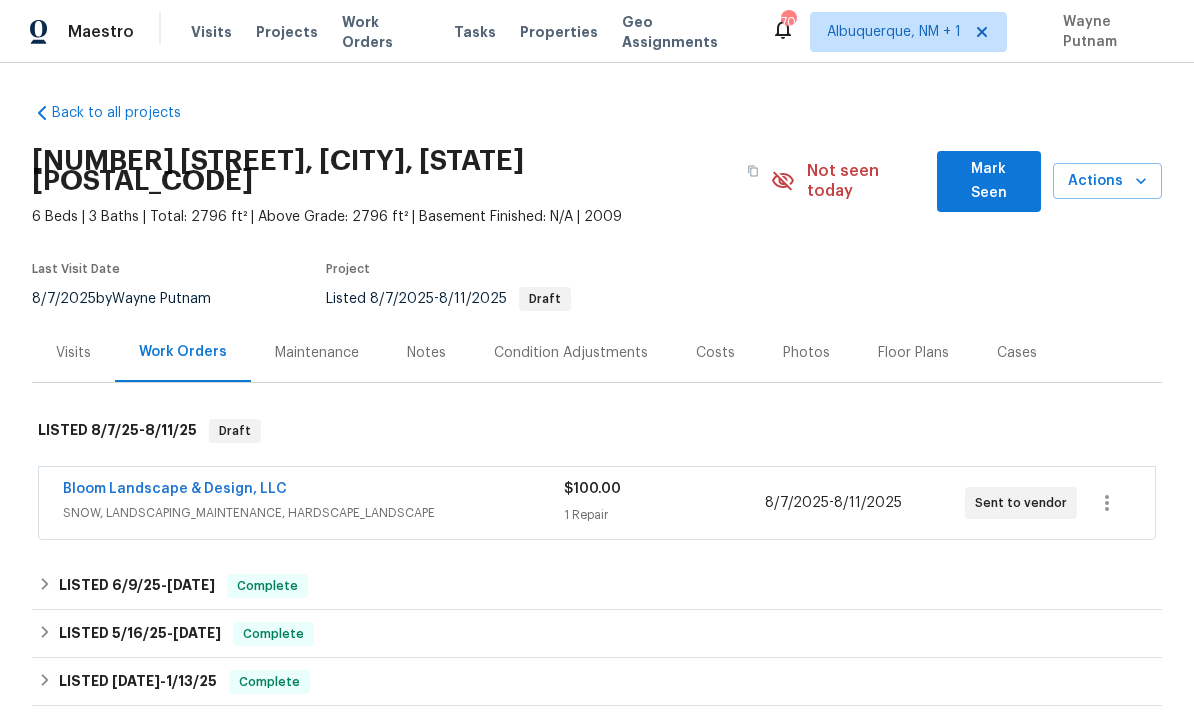 click on "Mark Seen" at bounding box center [989, 181] 